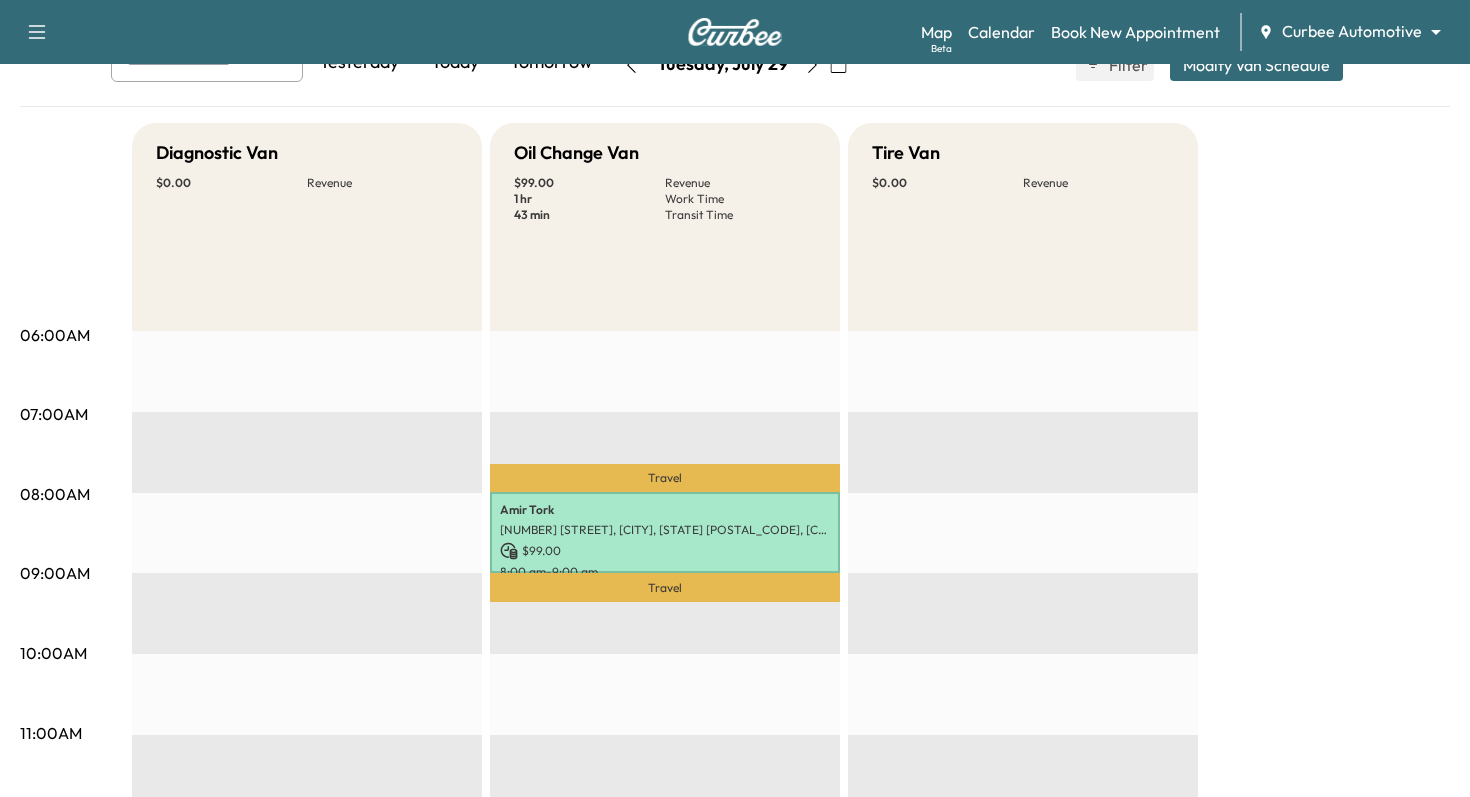 scroll, scrollTop: 139, scrollLeft: 0, axis: vertical 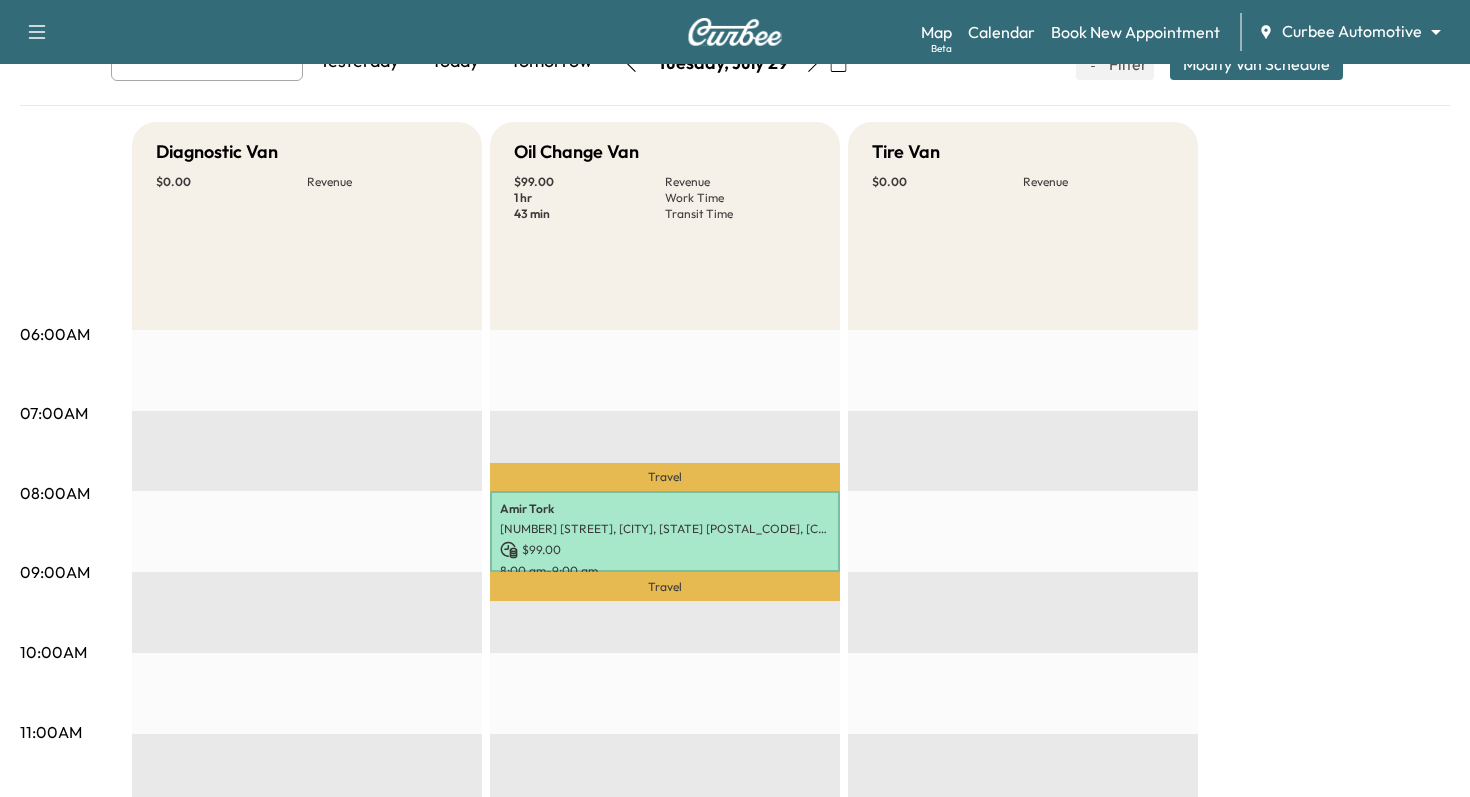 click on "EST Start" at bounding box center (307, 976) 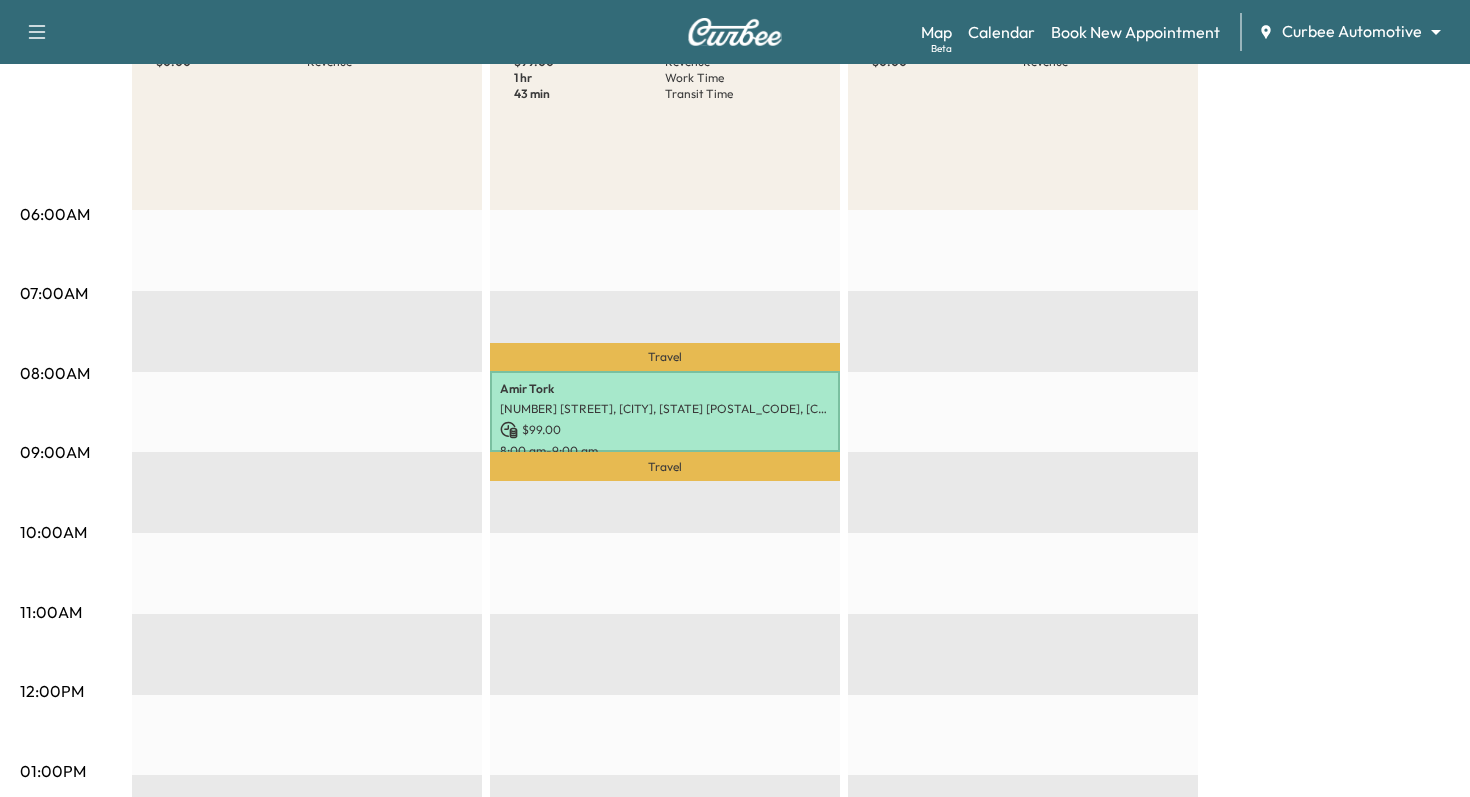 scroll, scrollTop: 271, scrollLeft: 0, axis: vertical 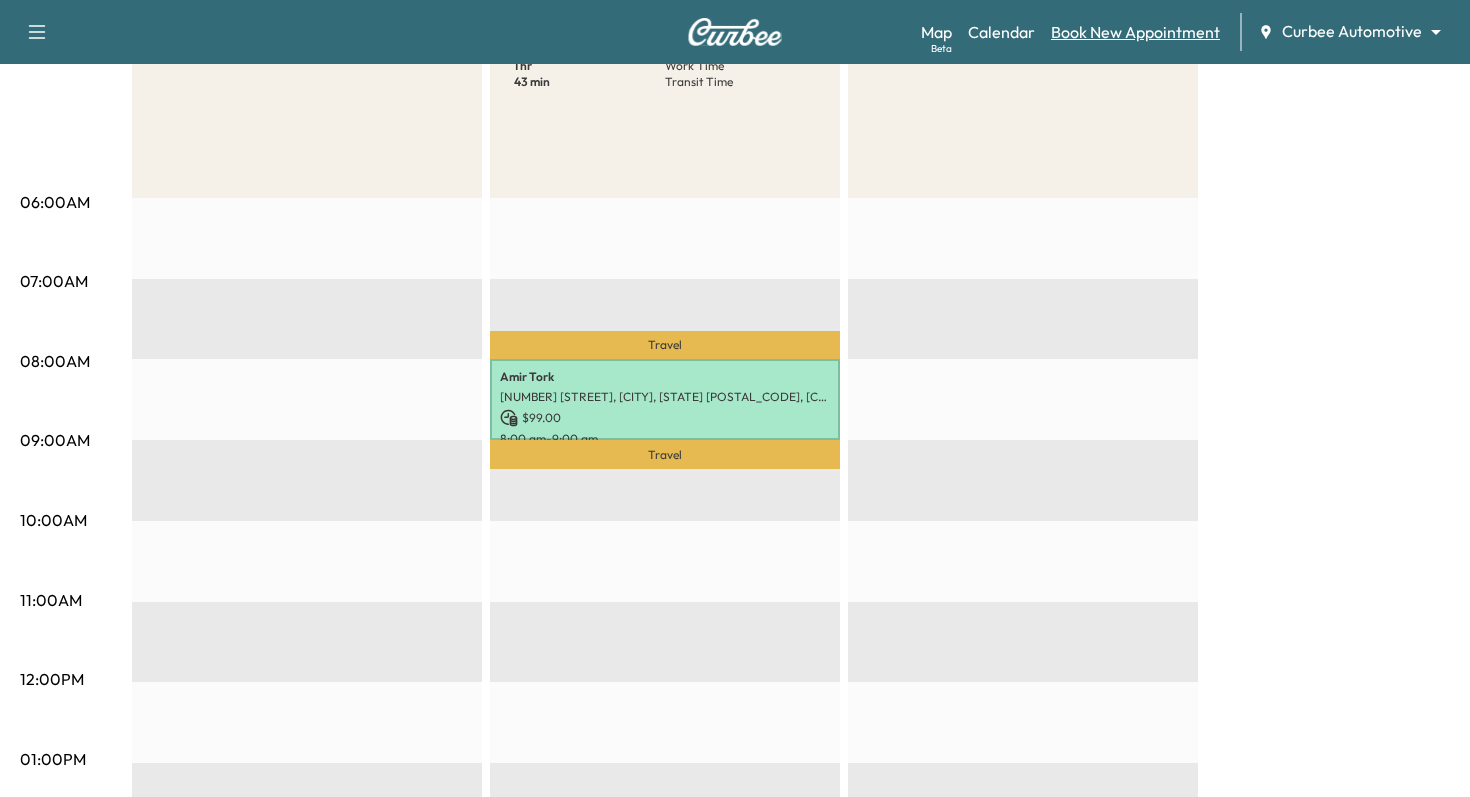 click on "Book New Appointment" at bounding box center [1135, 32] 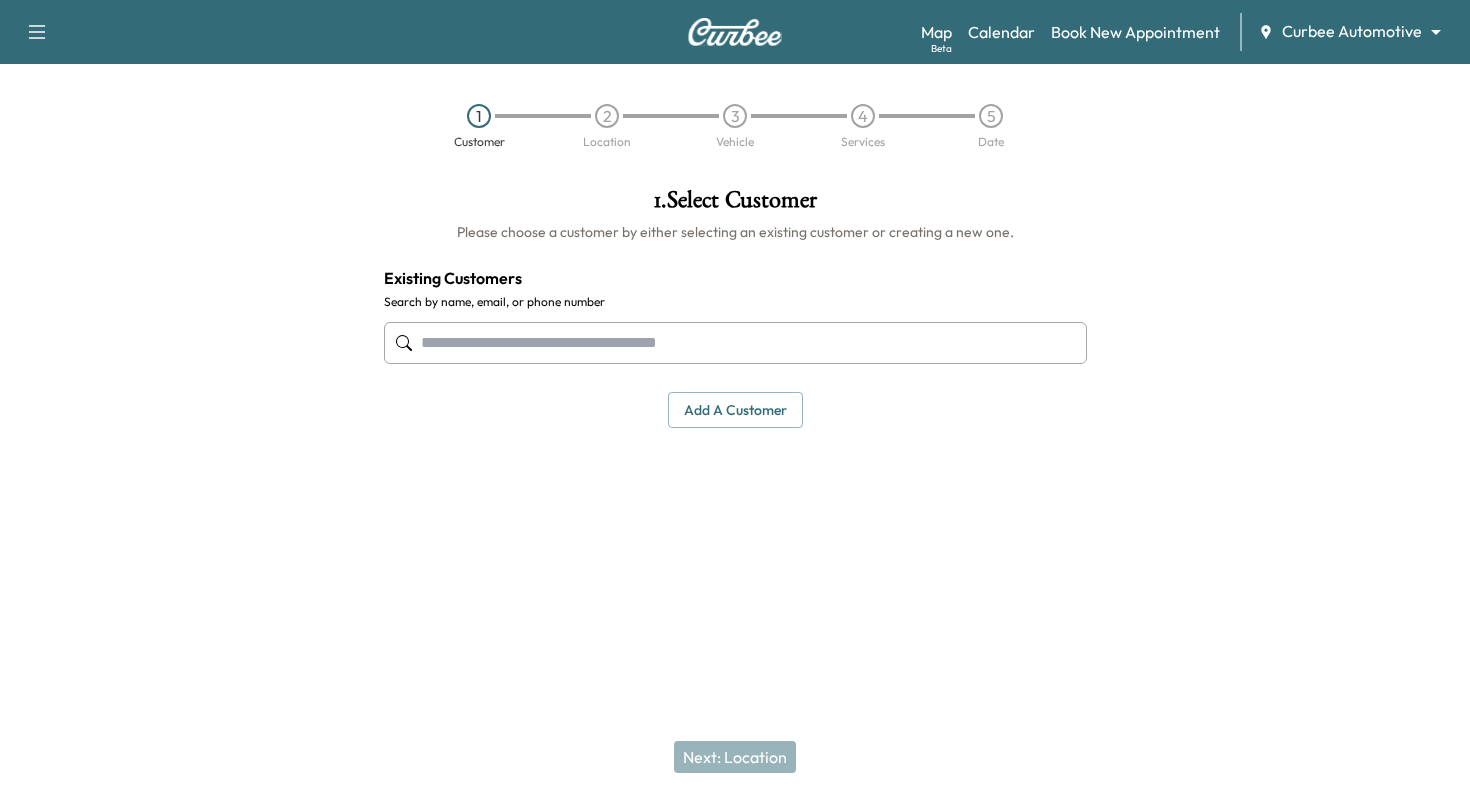 click at bounding box center (735, 343) 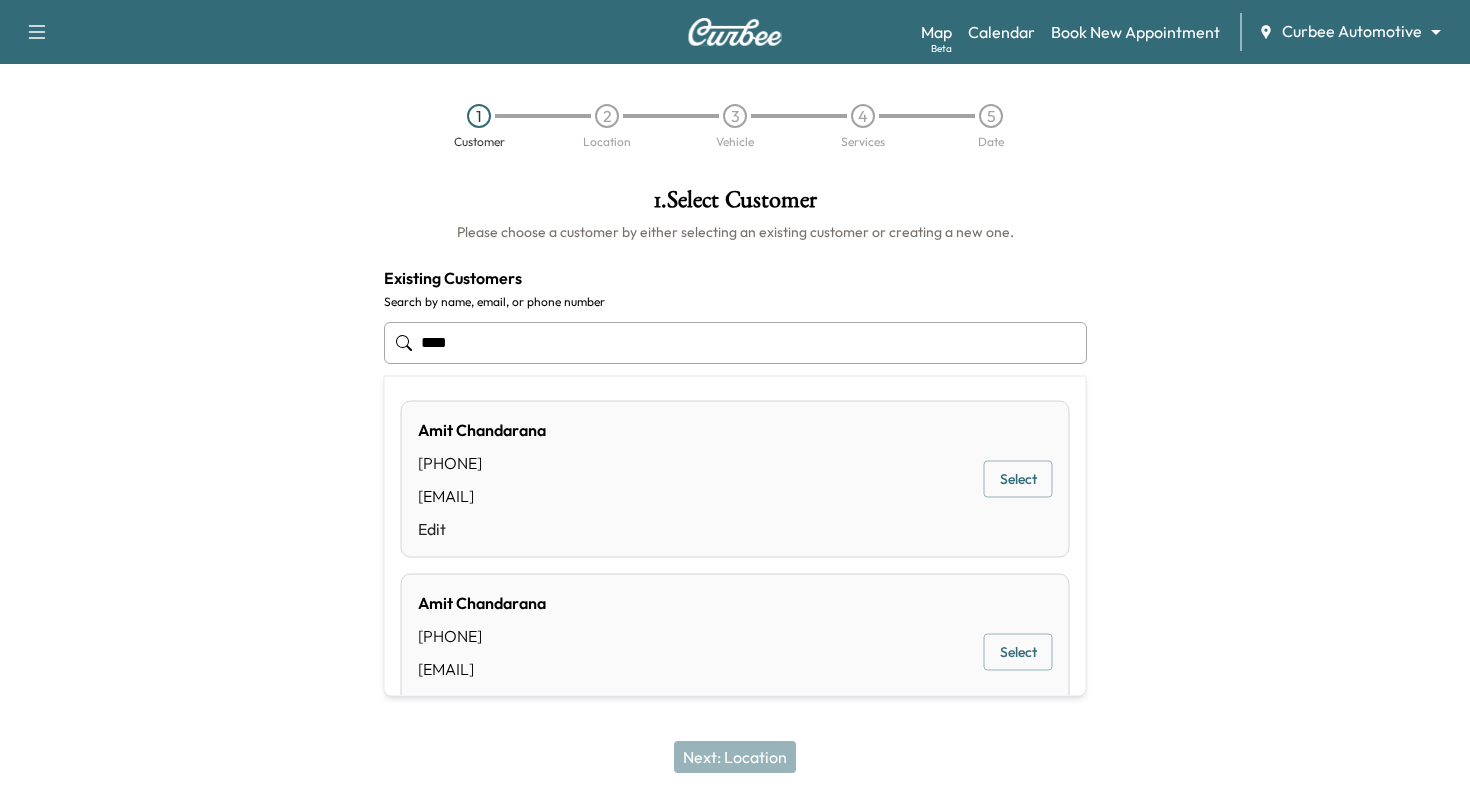 click on "Select" at bounding box center (1018, 479) 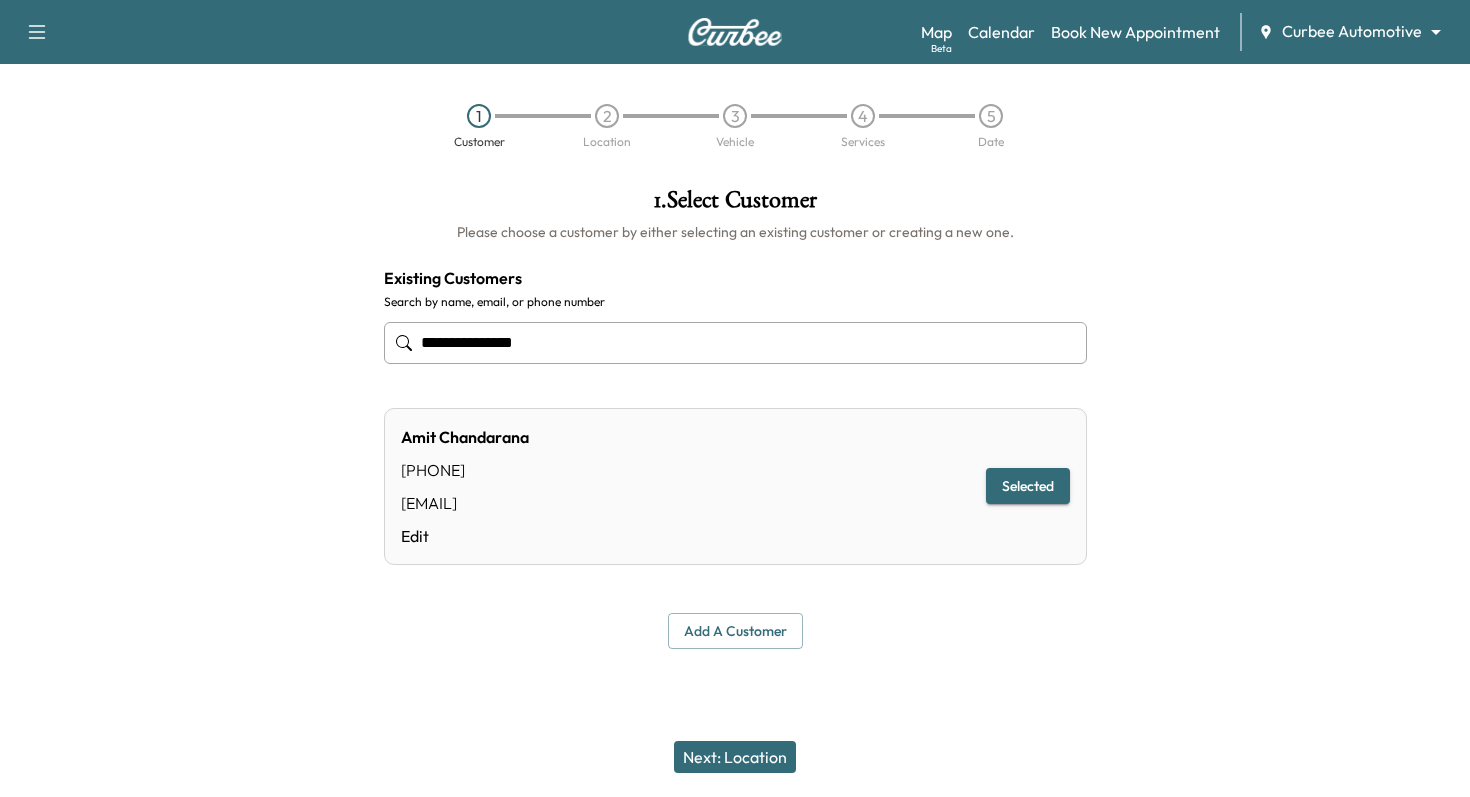 type on "**********" 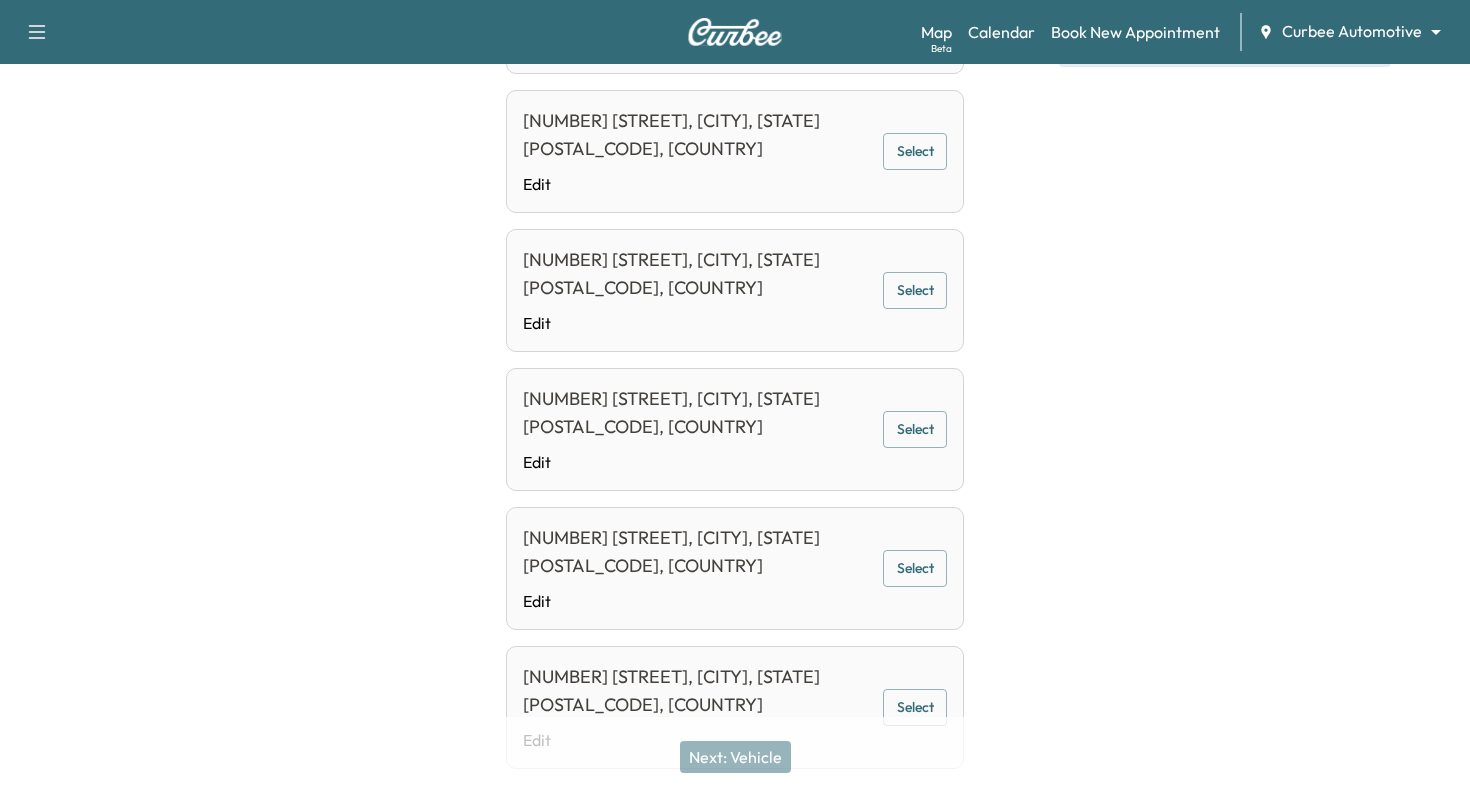 scroll, scrollTop: 519, scrollLeft: 0, axis: vertical 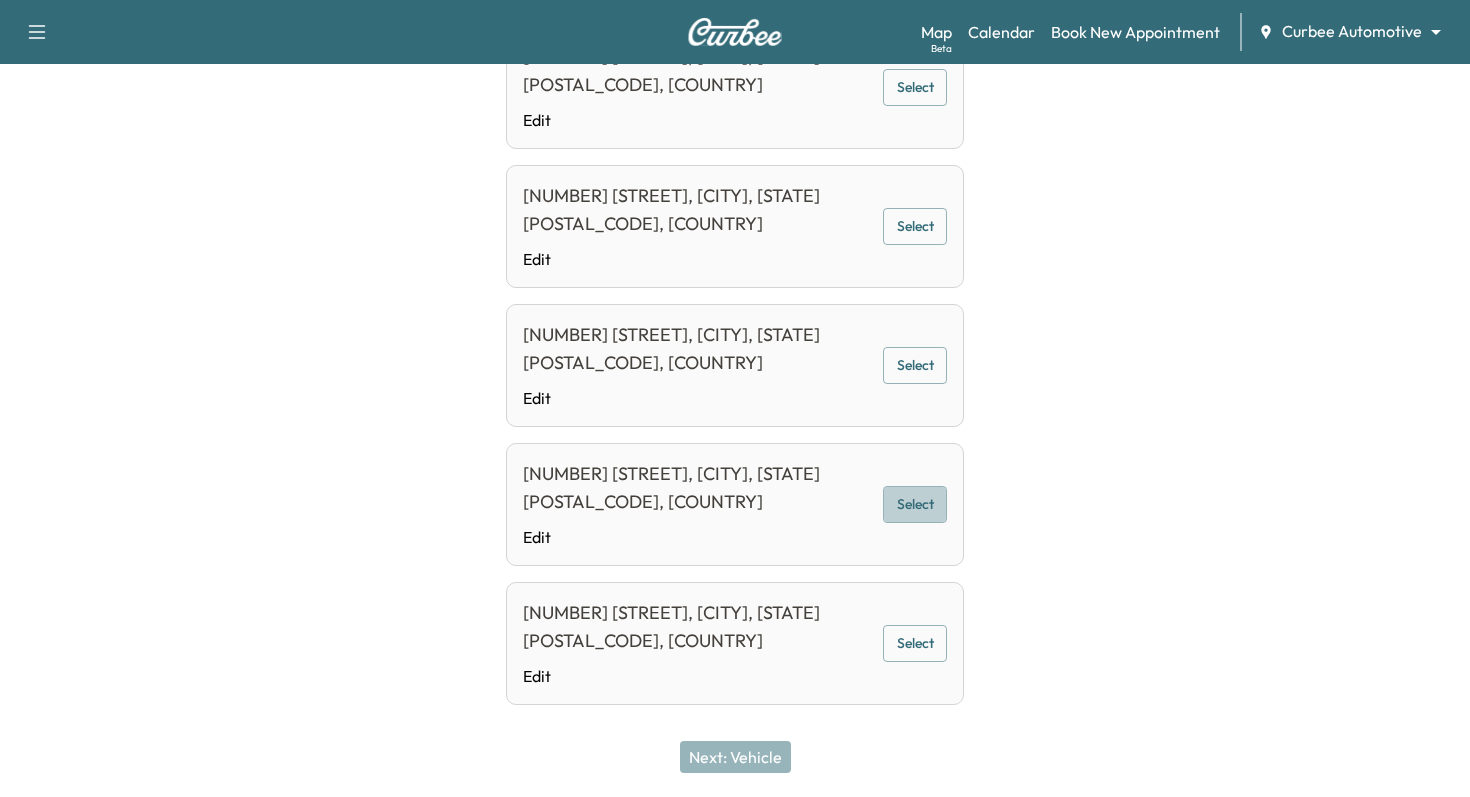 click on "Select" at bounding box center [915, 504] 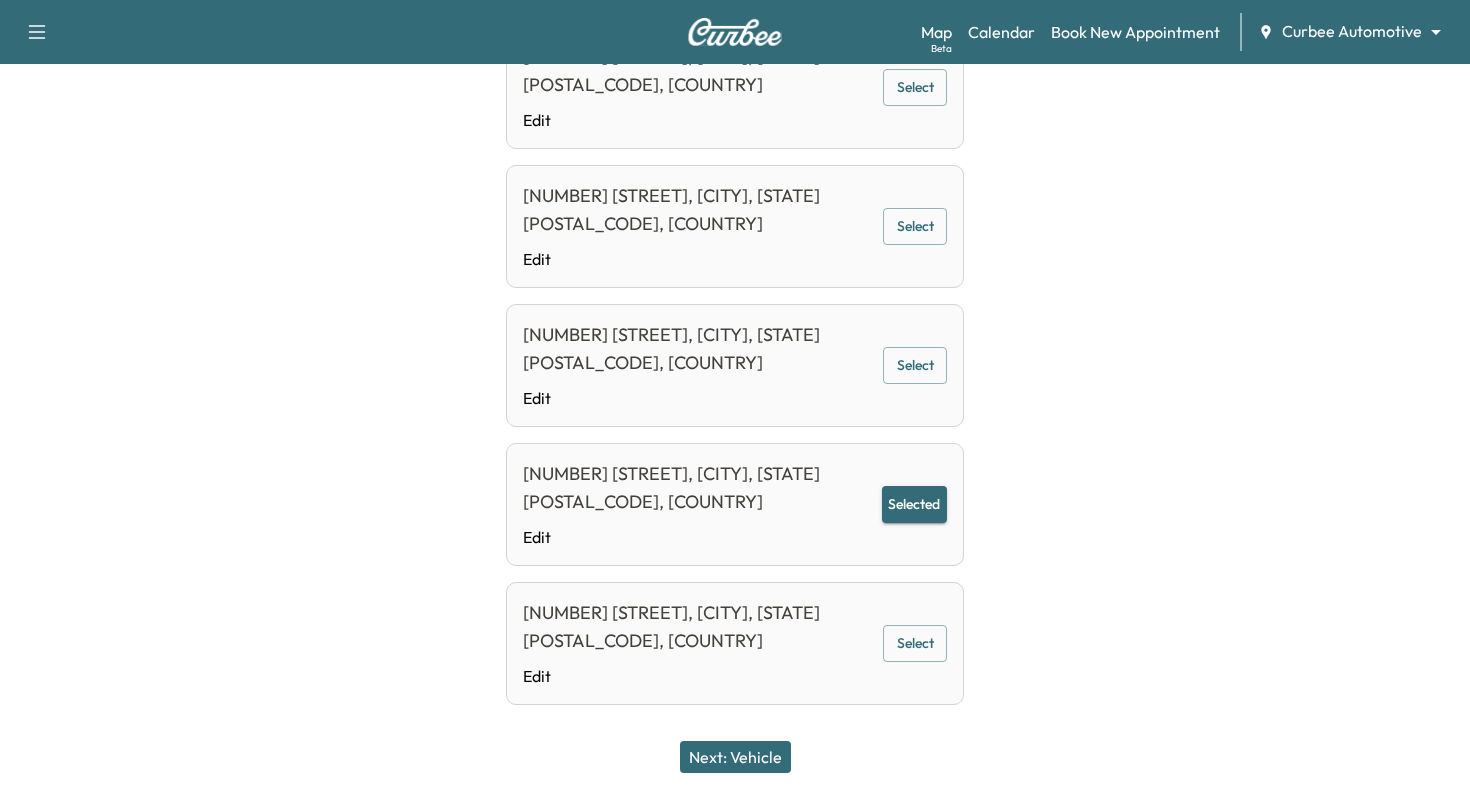 click on "Next: Vehicle" at bounding box center (735, 757) 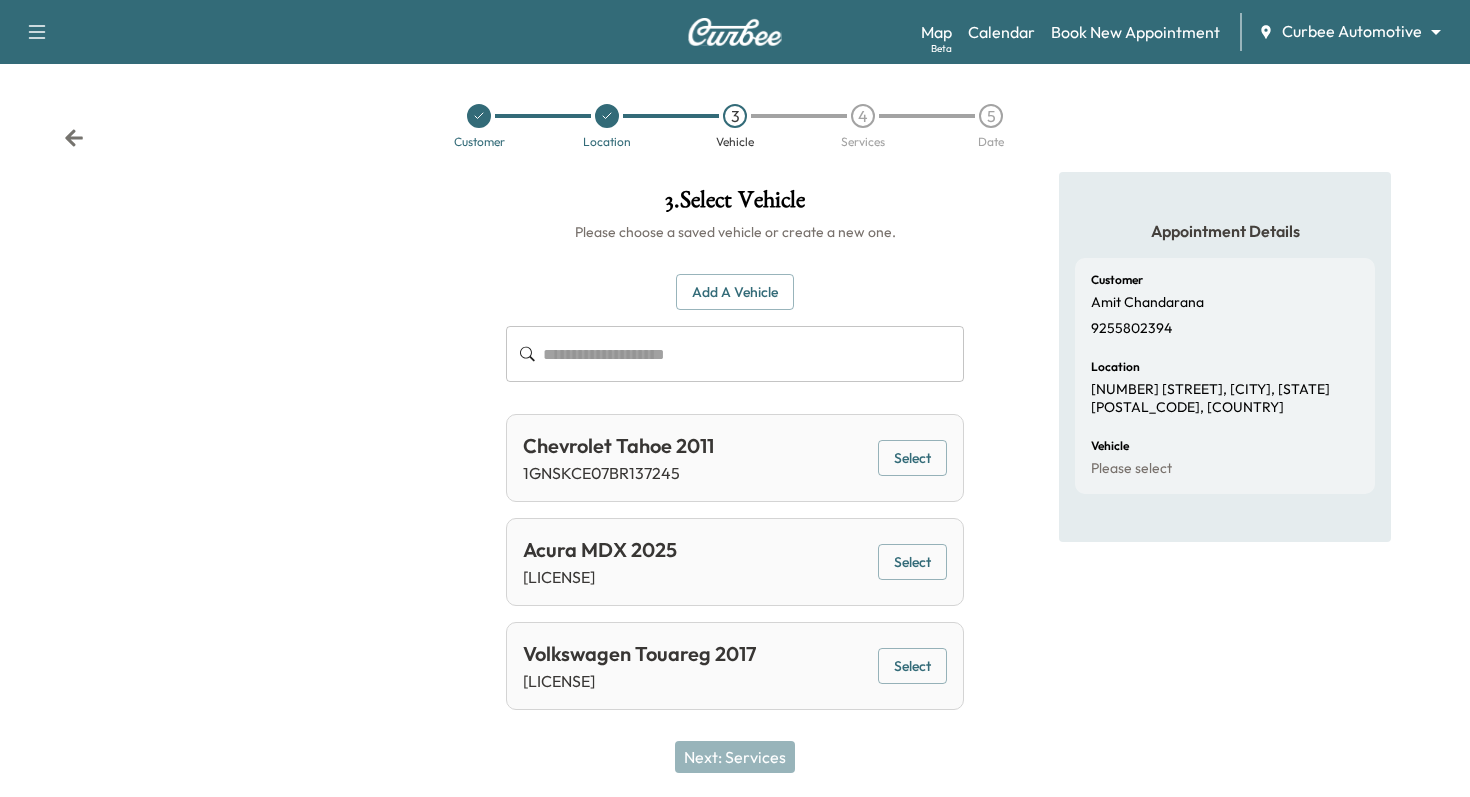 click on "Select" at bounding box center [912, 458] 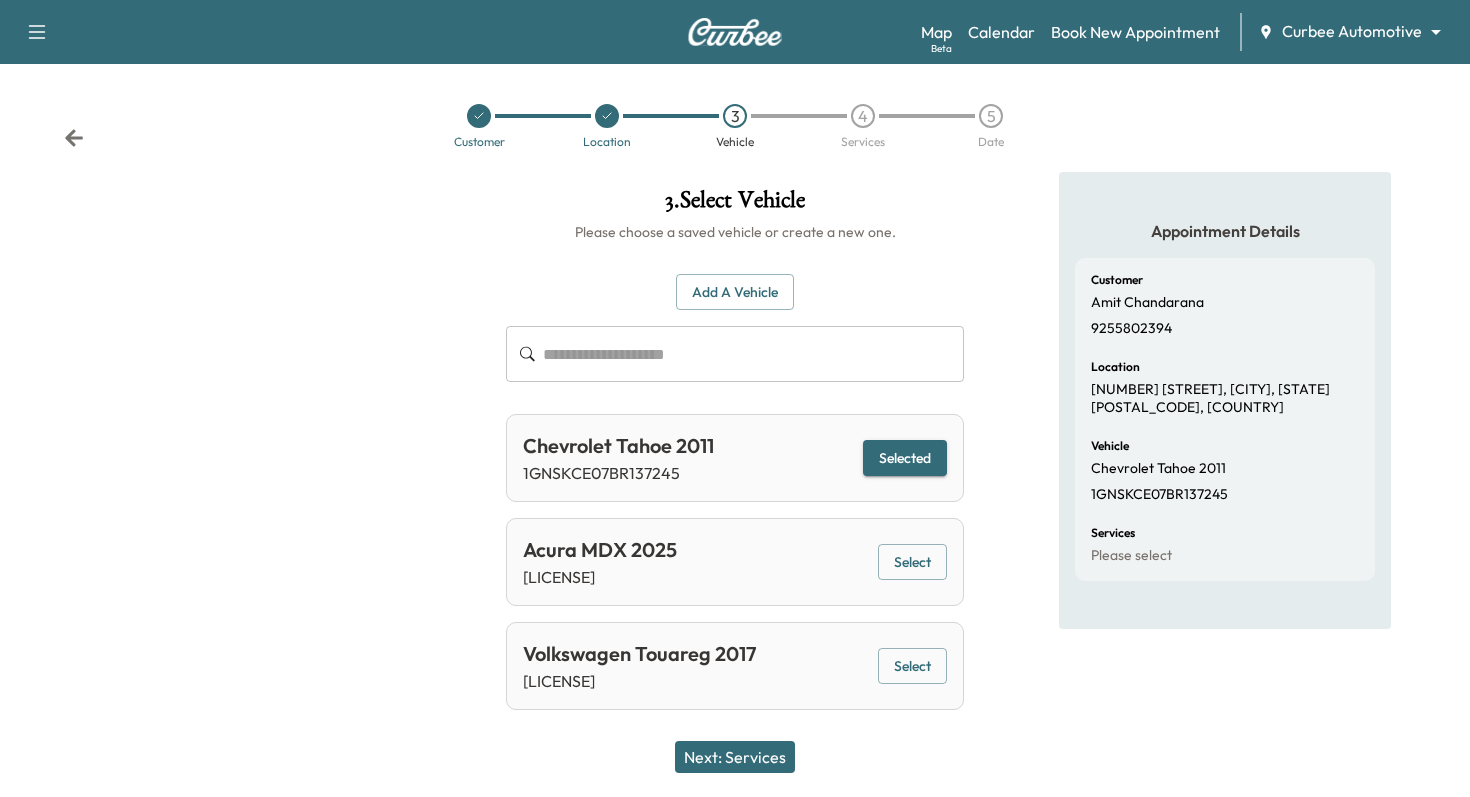 click on "Next: Services" at bounding box center [735, 757] 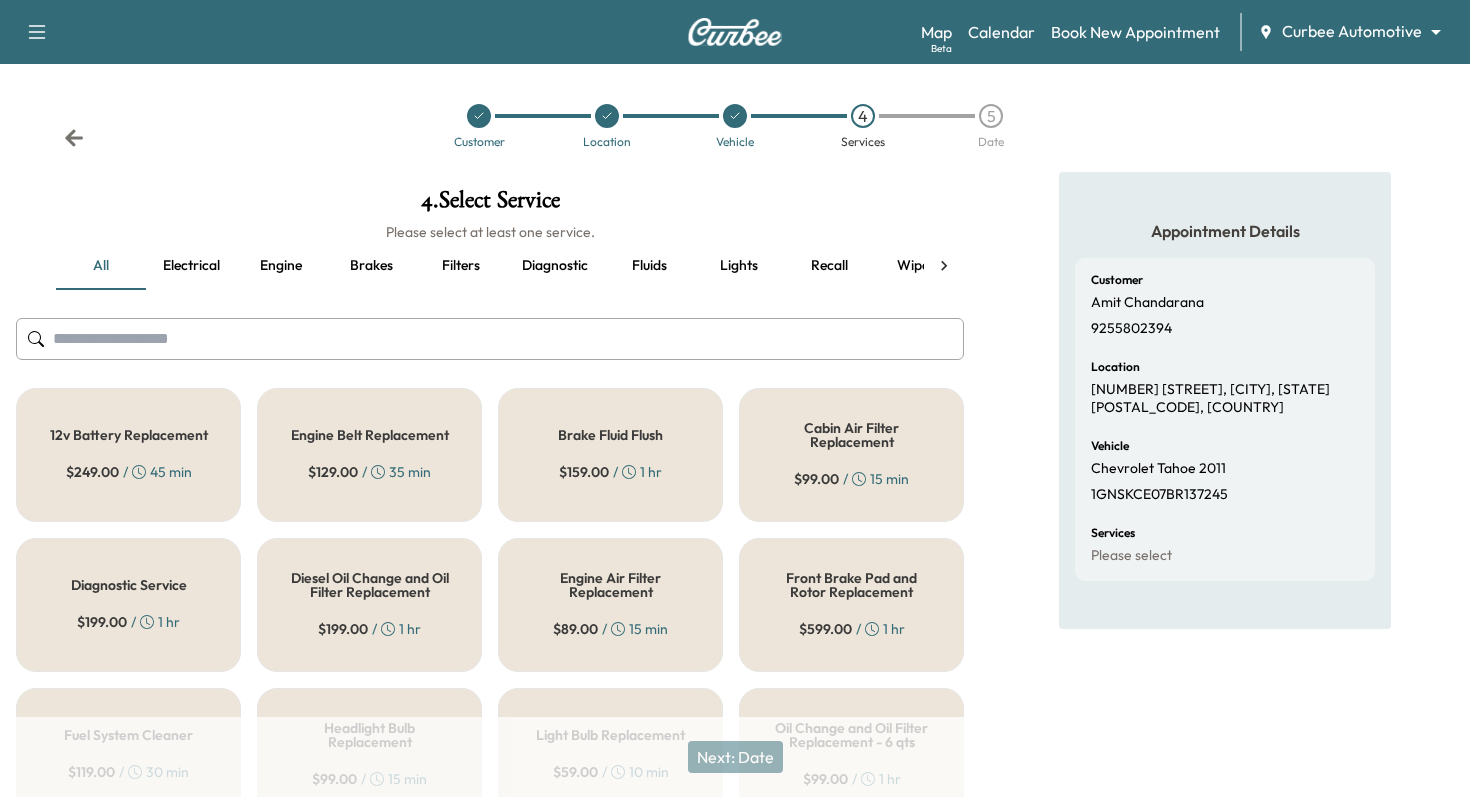 click on "Filters" at bounding box center (461, 266) 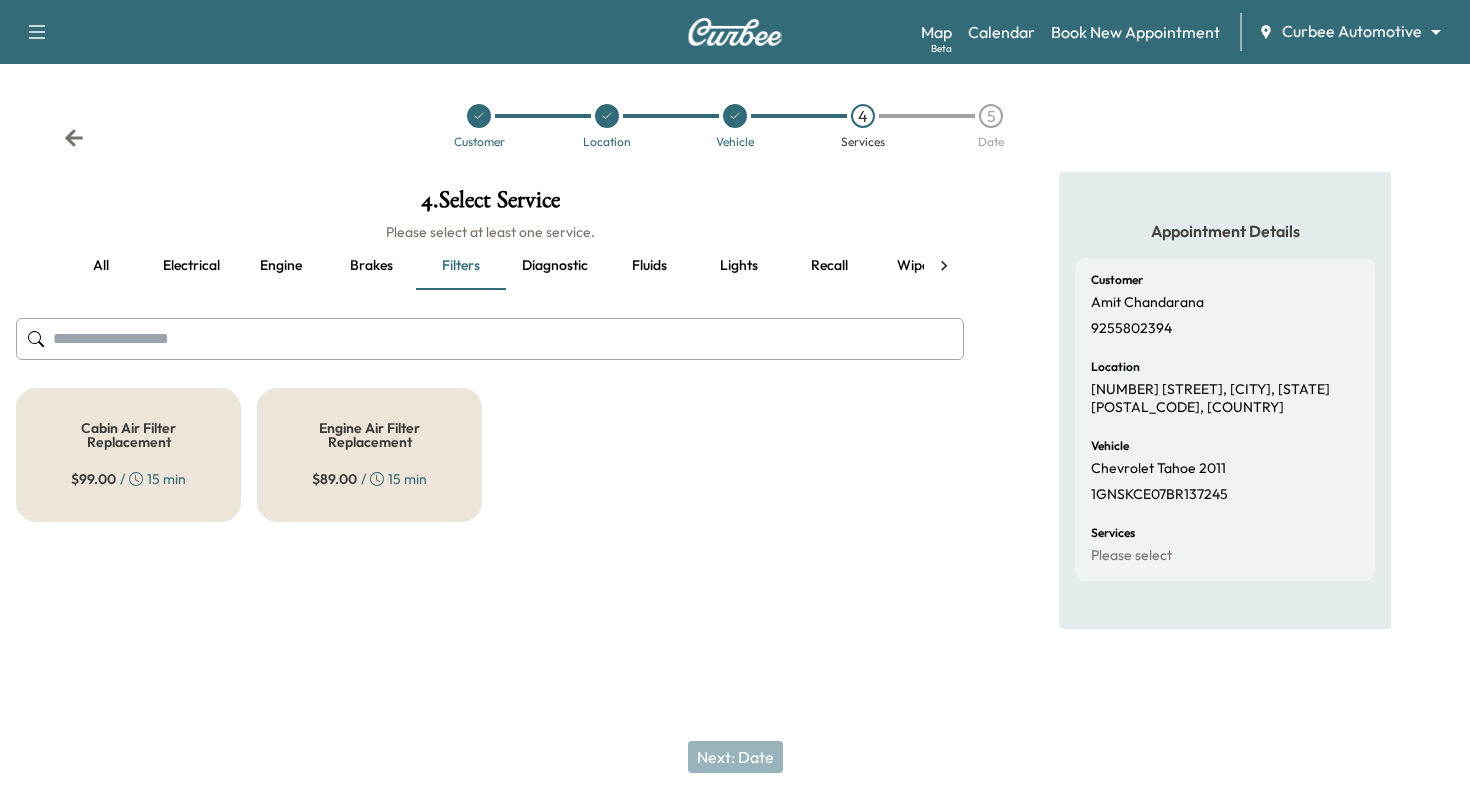 click on "Engine Air Filter Replacement" at bounding box center [369, 435] 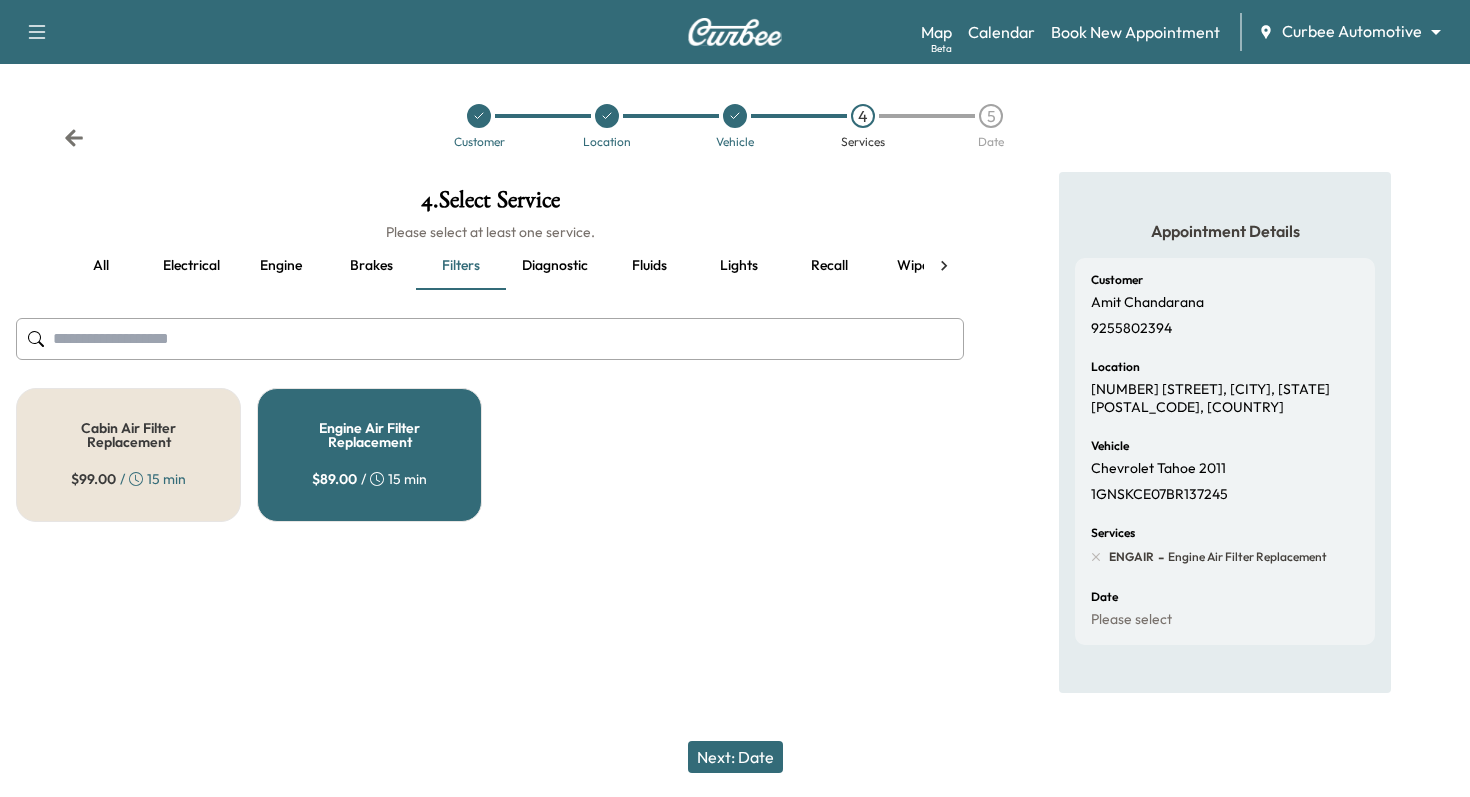 click on "Electrical" at bounding box center (191, 266) 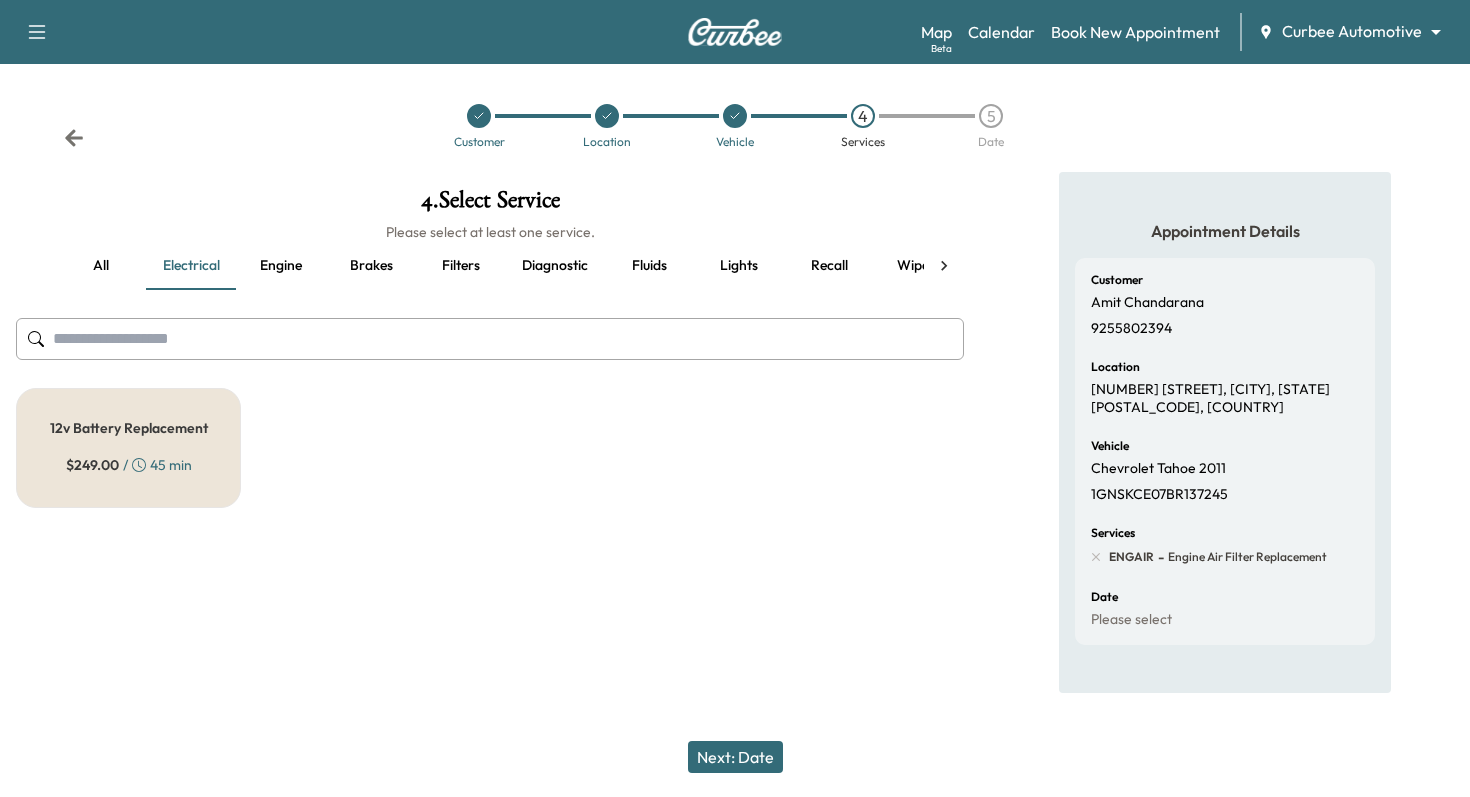 click on "12v Battery Replacement" at bounding box center [129, 428] 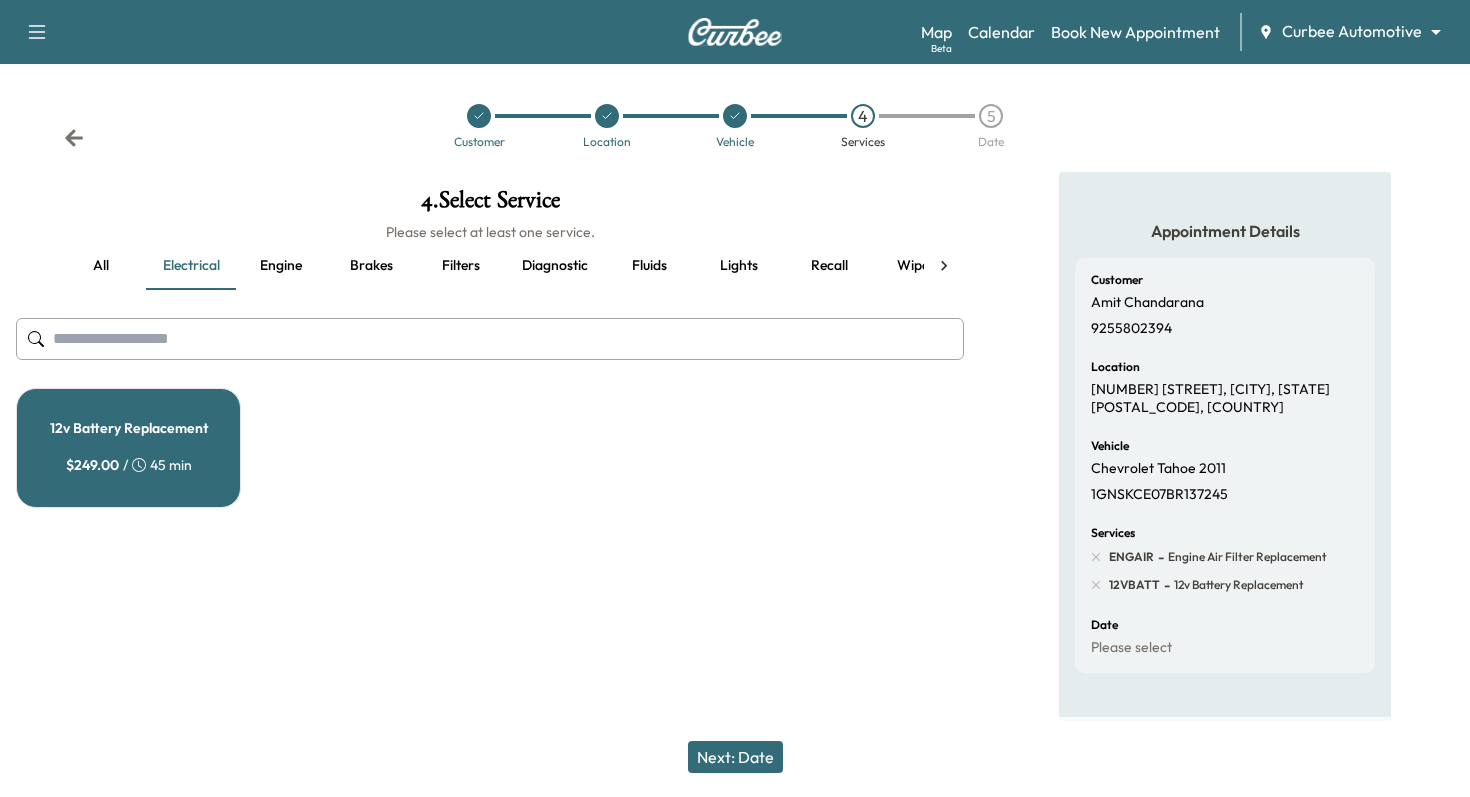 click on "Next: Date" at bounding box center (735, 757) 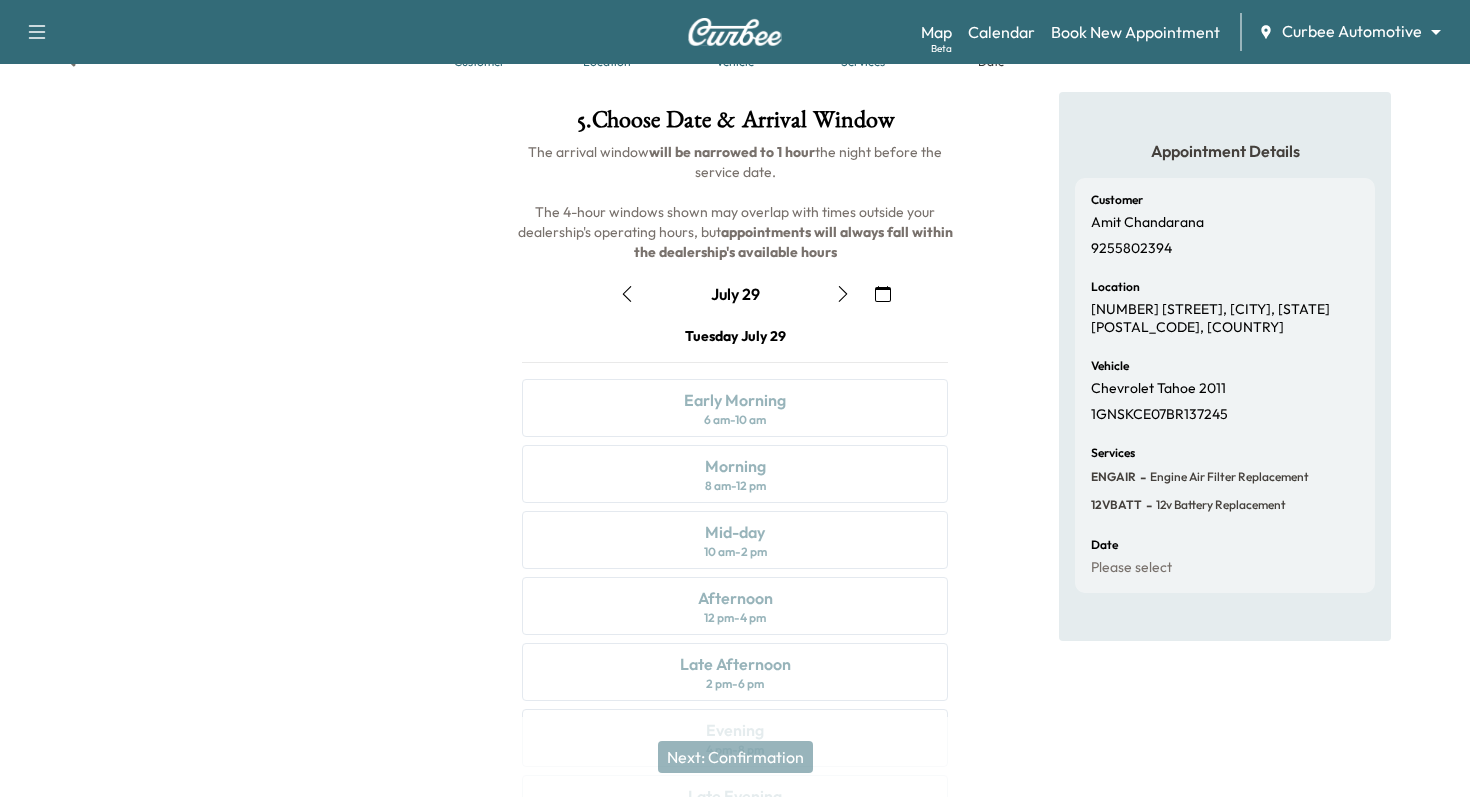 scroll, scrollTop: 60, scrollLeft: 0, axis: vertical 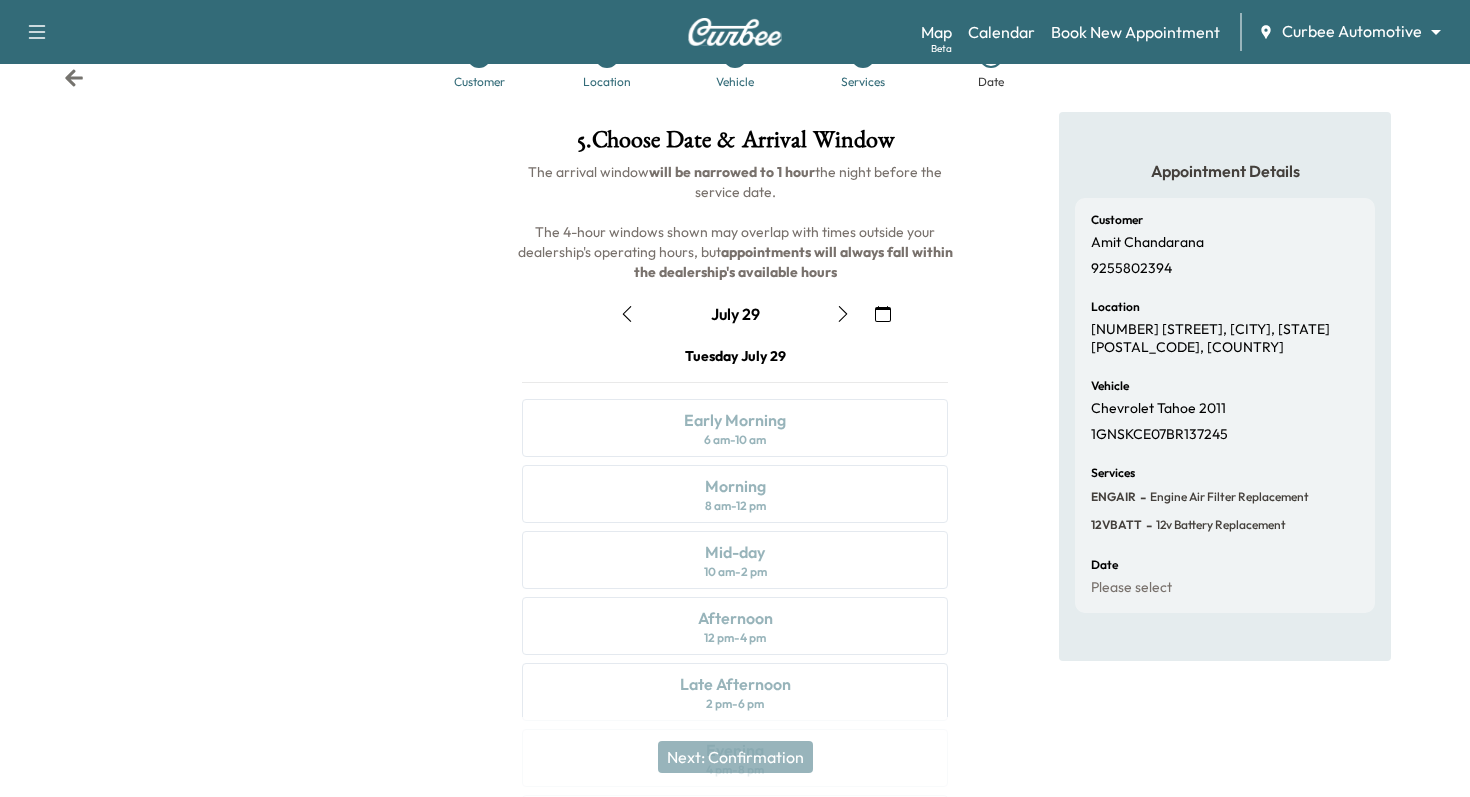 click 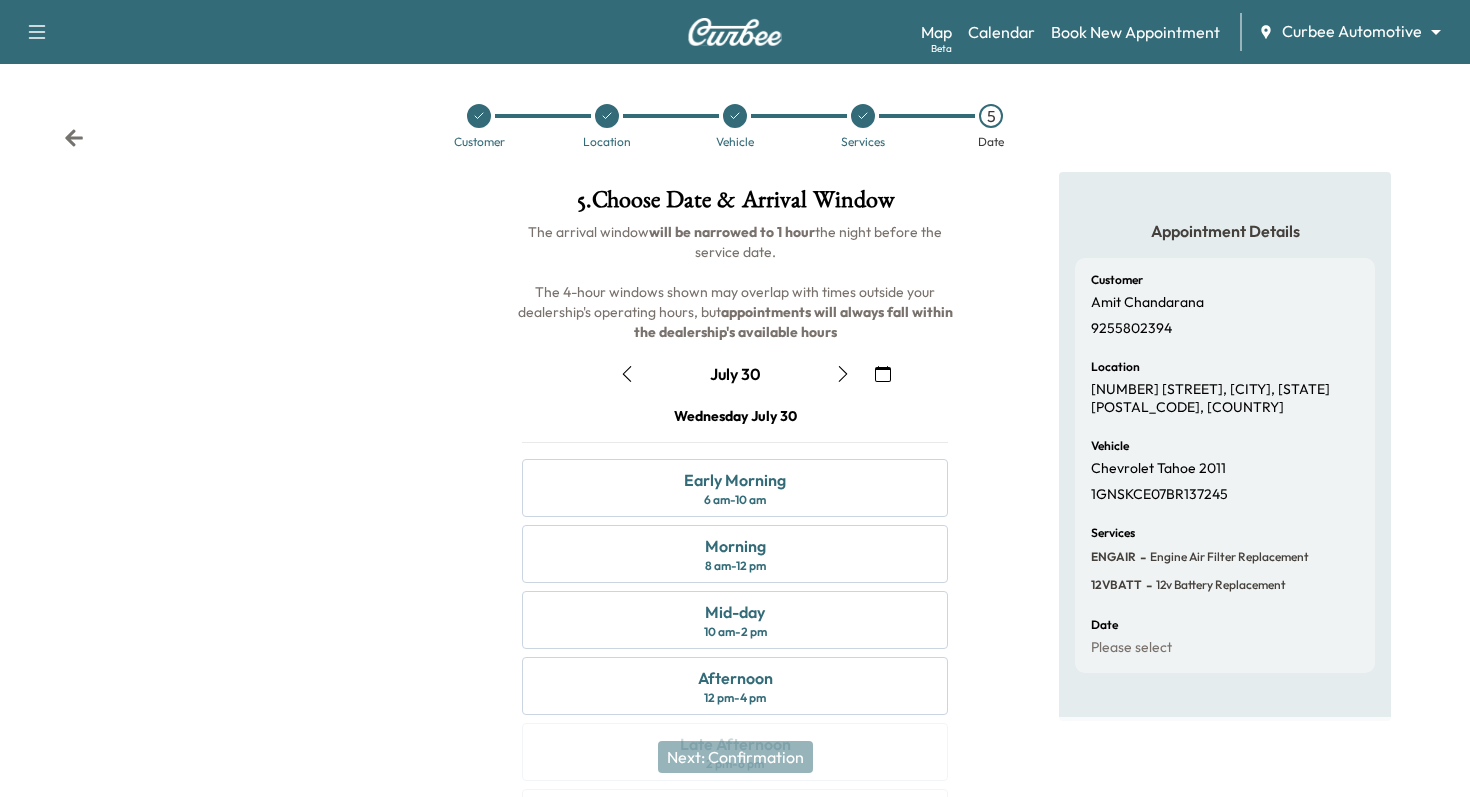 scroll, scrollTop: 184, scrollLeft: 0, axis: vertical 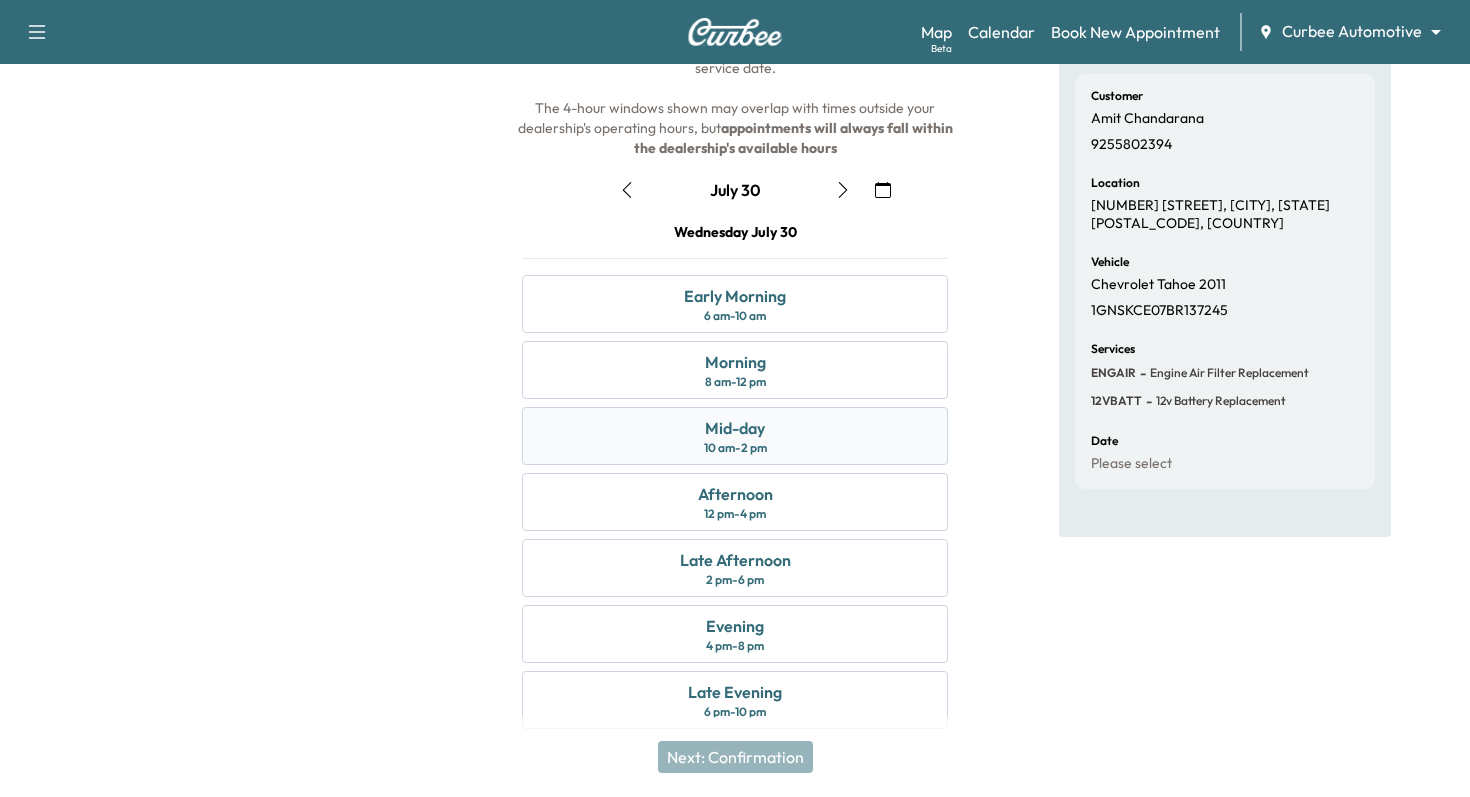 click on "Mid-day 10 am  -  2 pm" at bounding box center (735, 436) 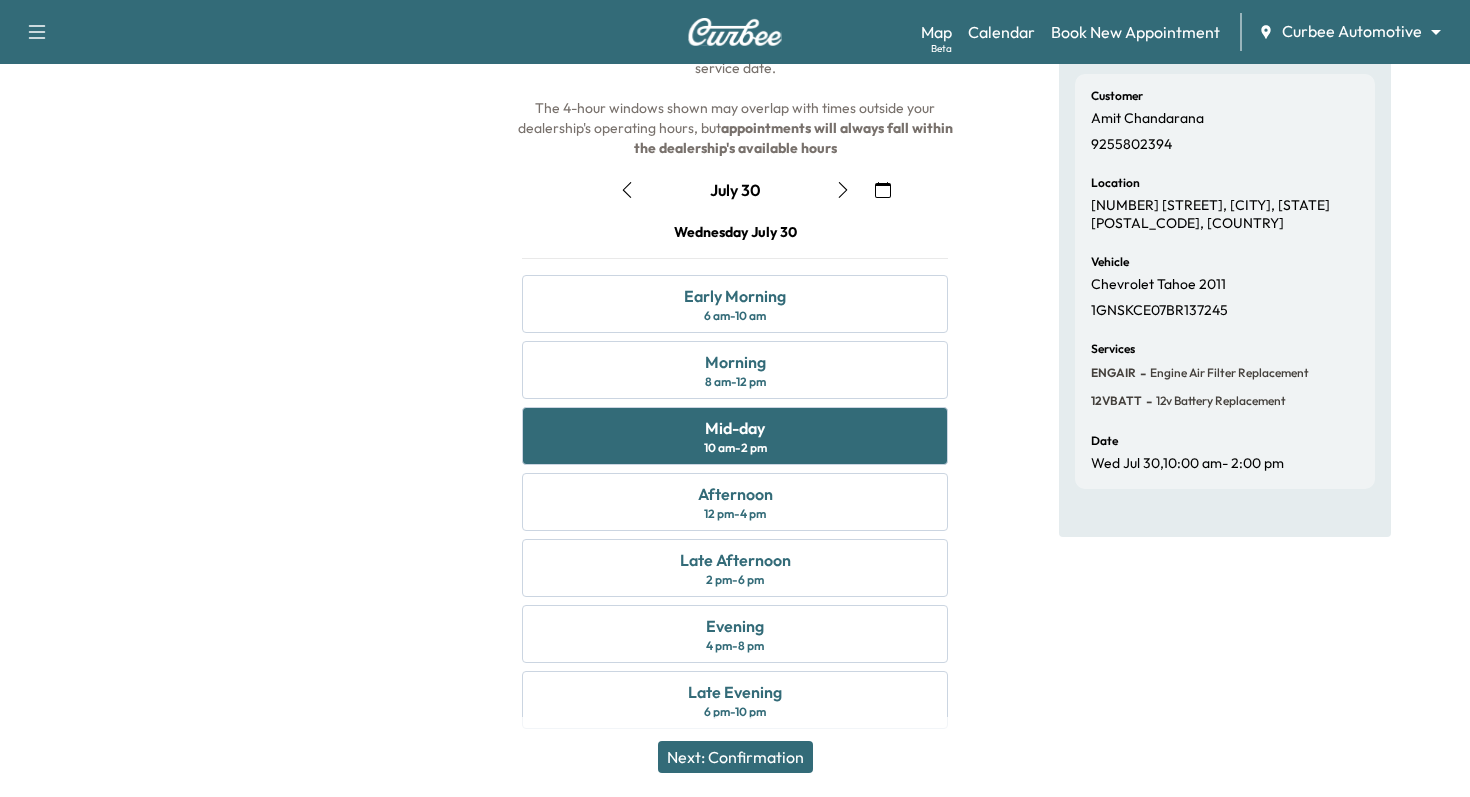 click on "Next: Confirmation" at bounding box center [735, 757] 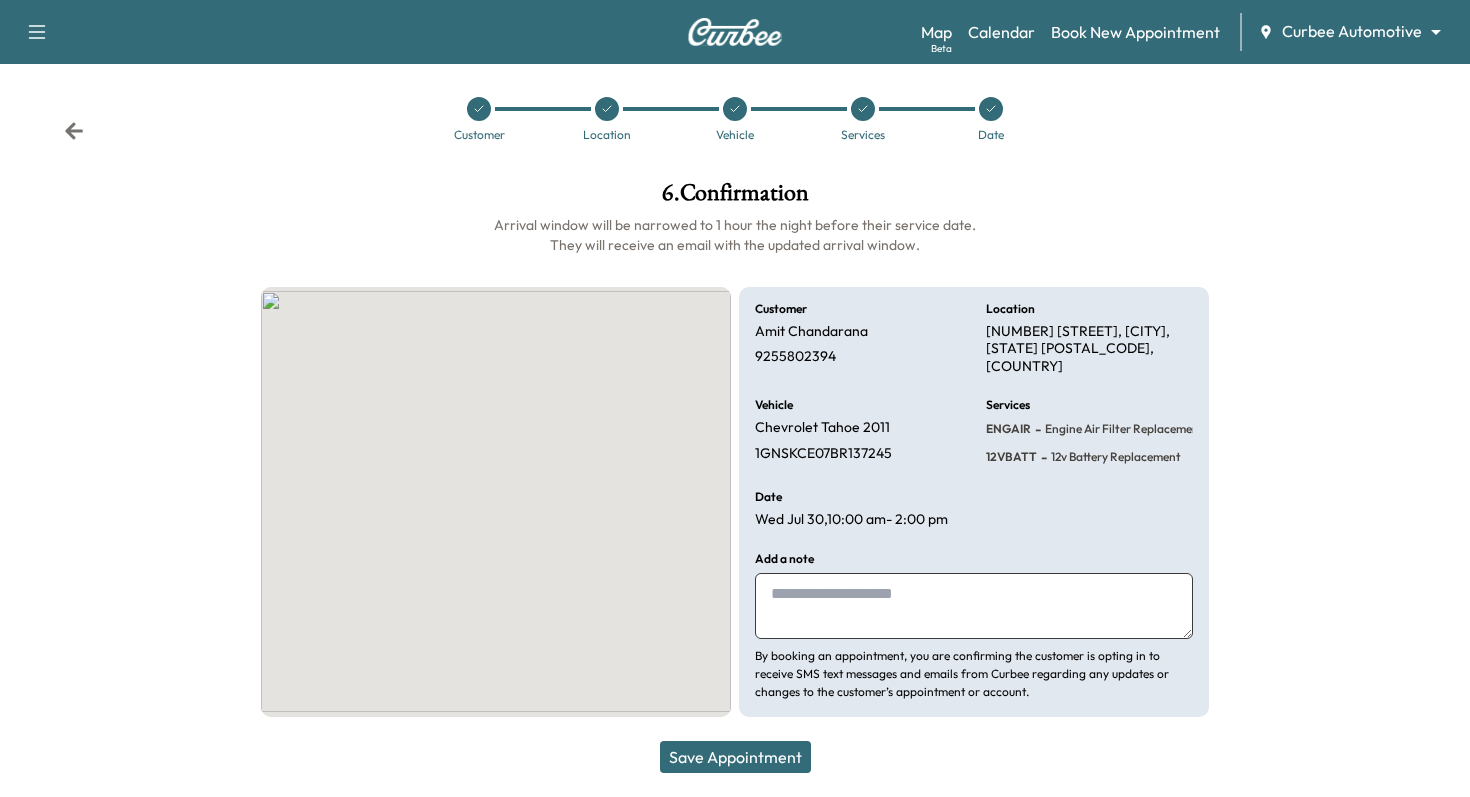 scroll, scrollTop: 0, scrollLeft: 0, axis: both 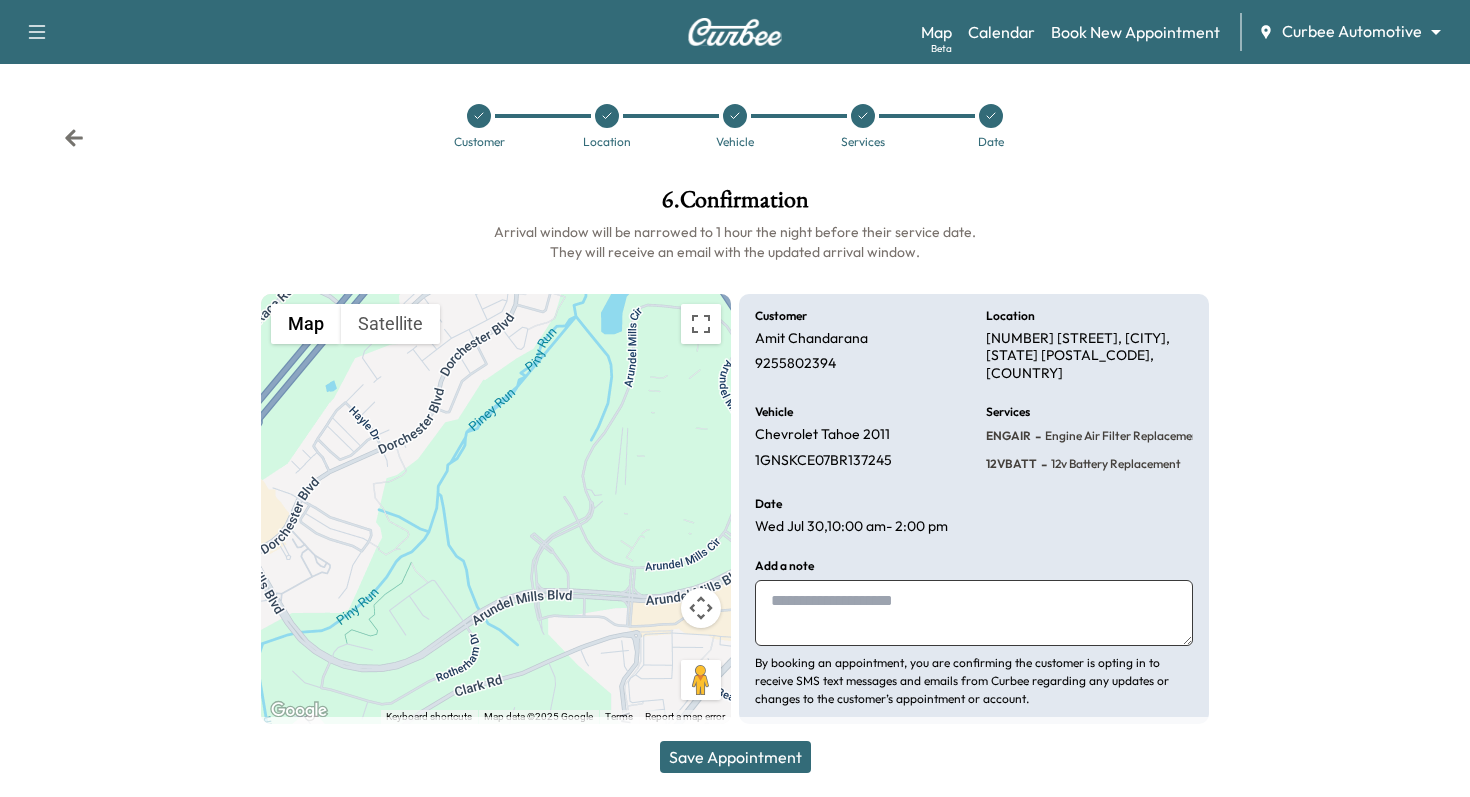 click at bounding box center (974, 613) 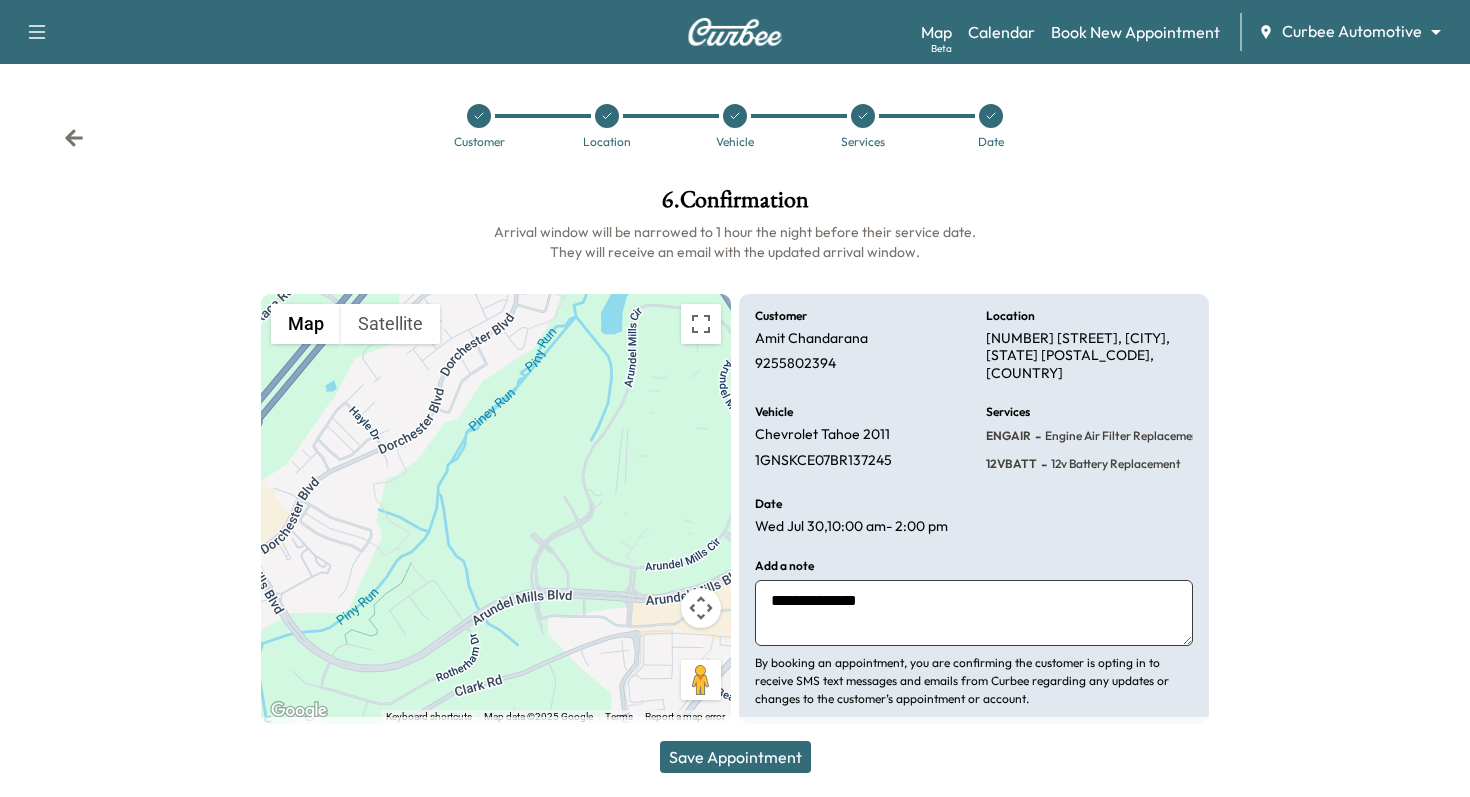 type on "**********" 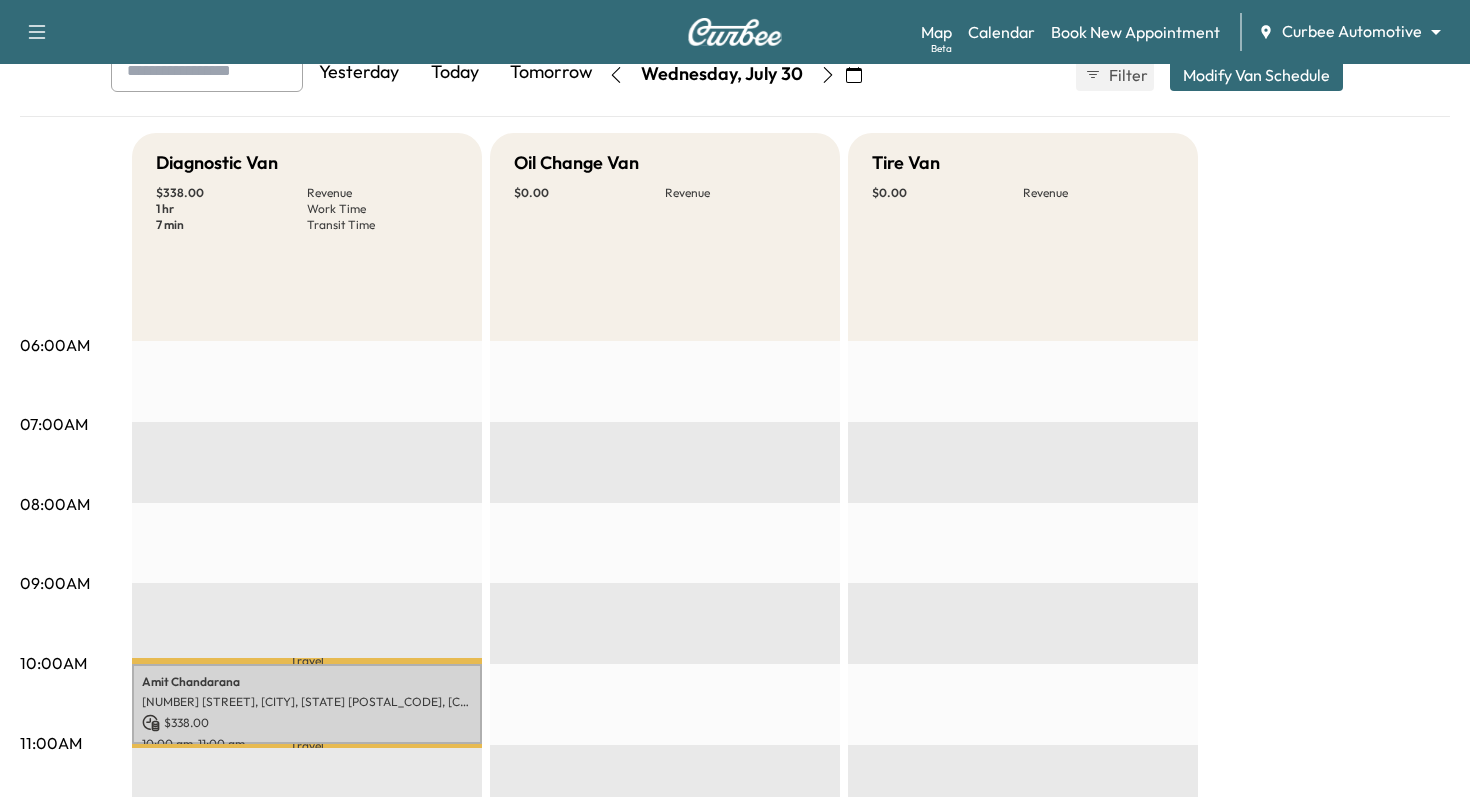 scroll, scrollTop: 0, scrollLeft: 0, axis: both 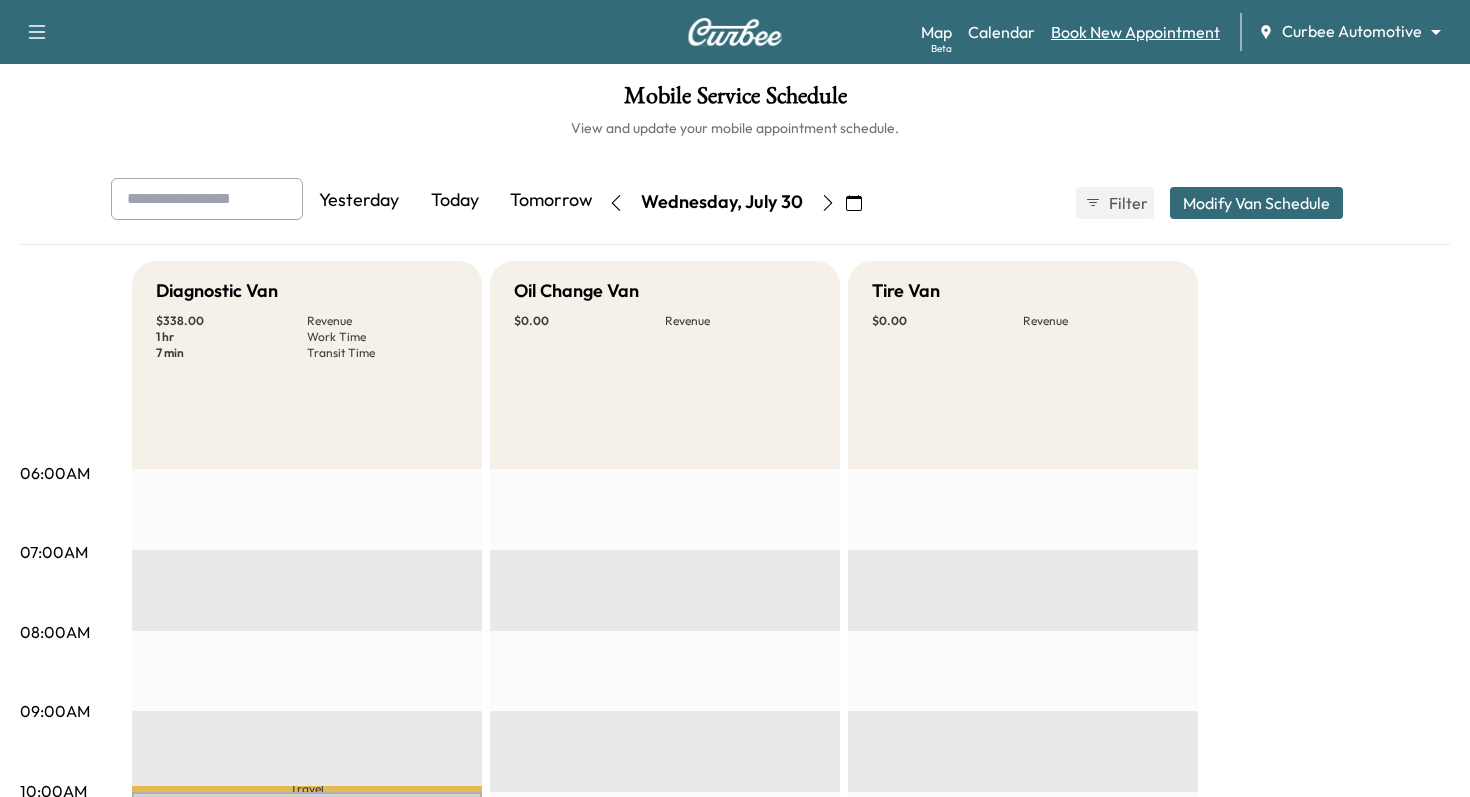 click on "Book New Appointment" at bounding box center (1135, 32) 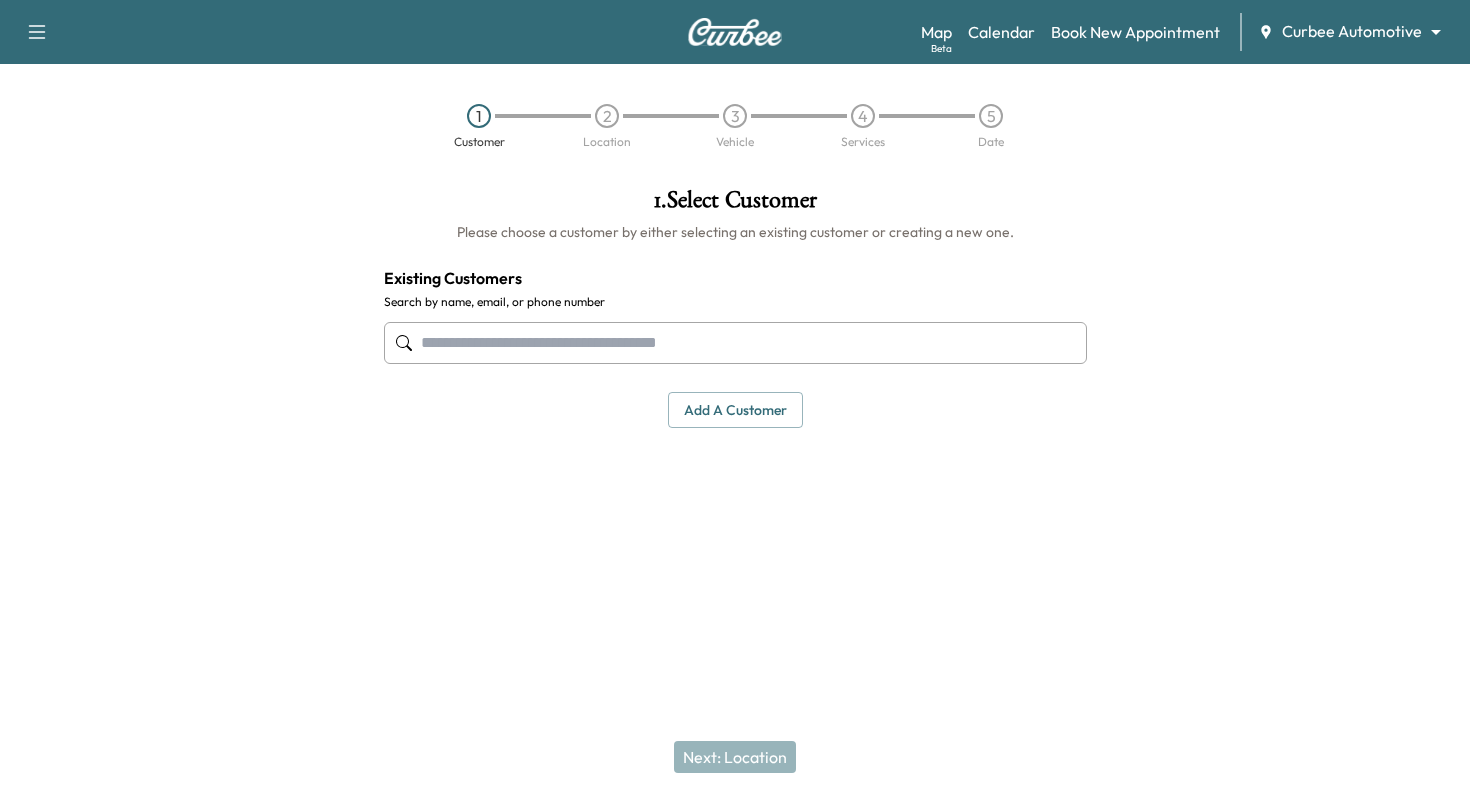 click at bounding box center [735, 343] 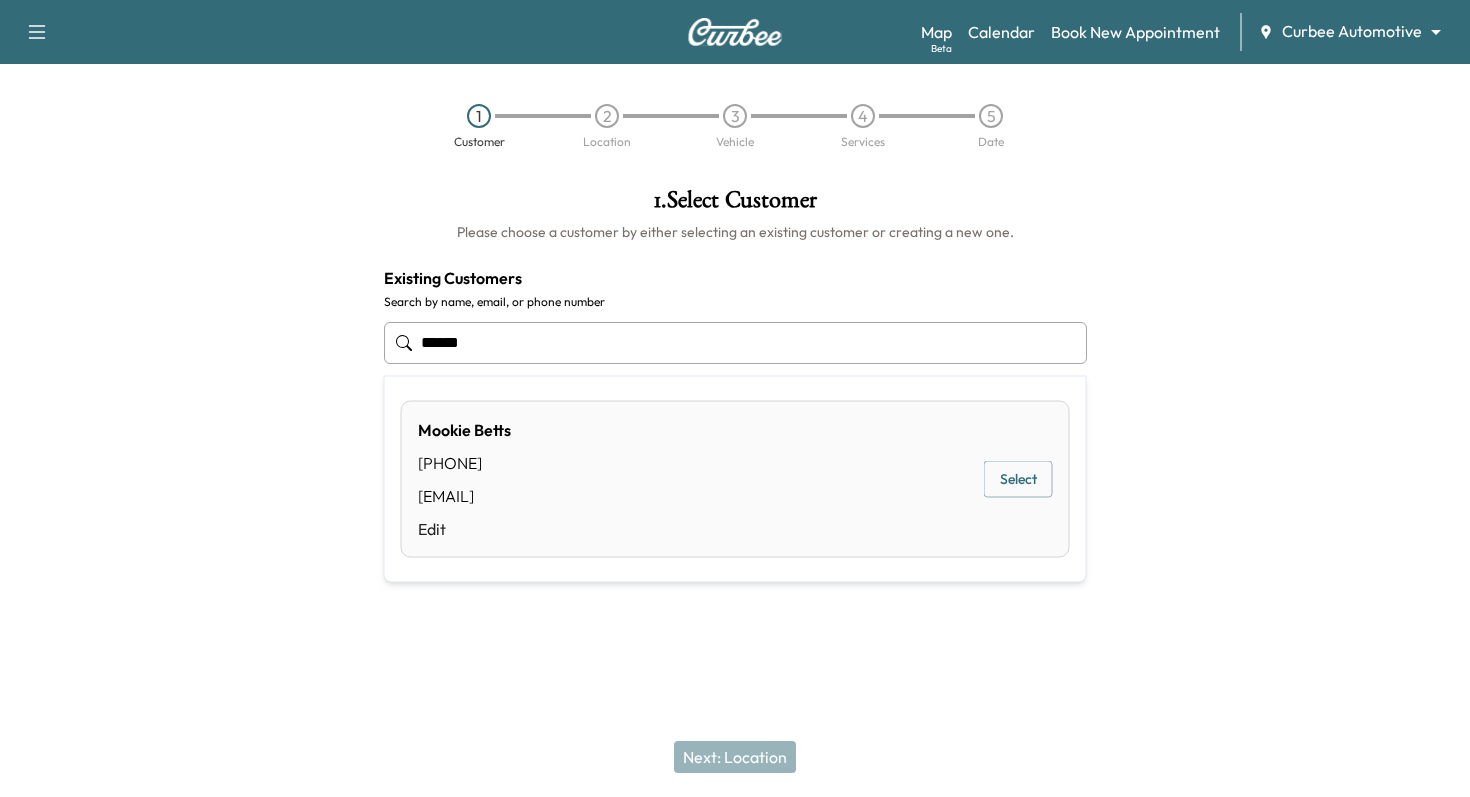 click on "Select" at bounding box center [1018, 479] 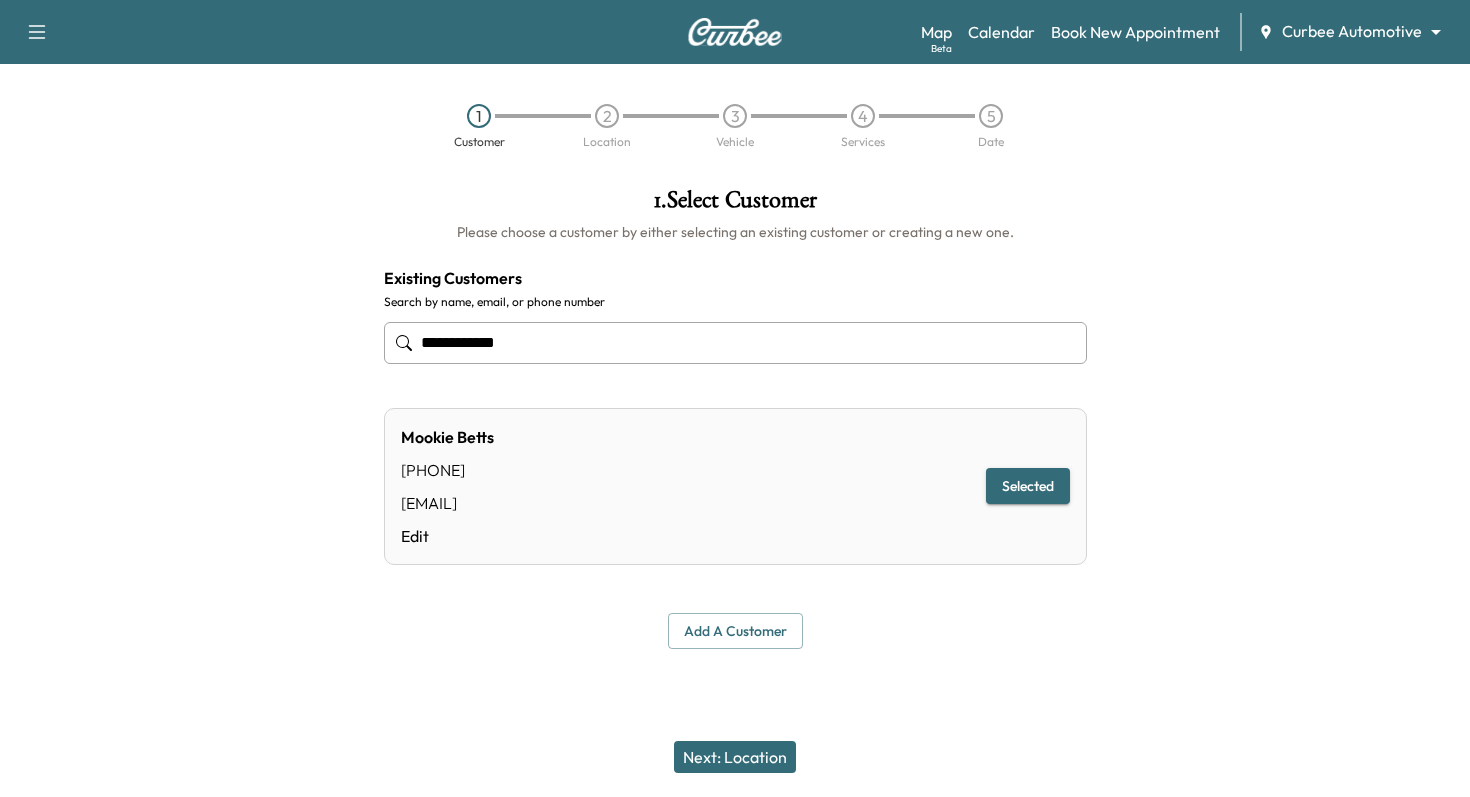 type on "**********" 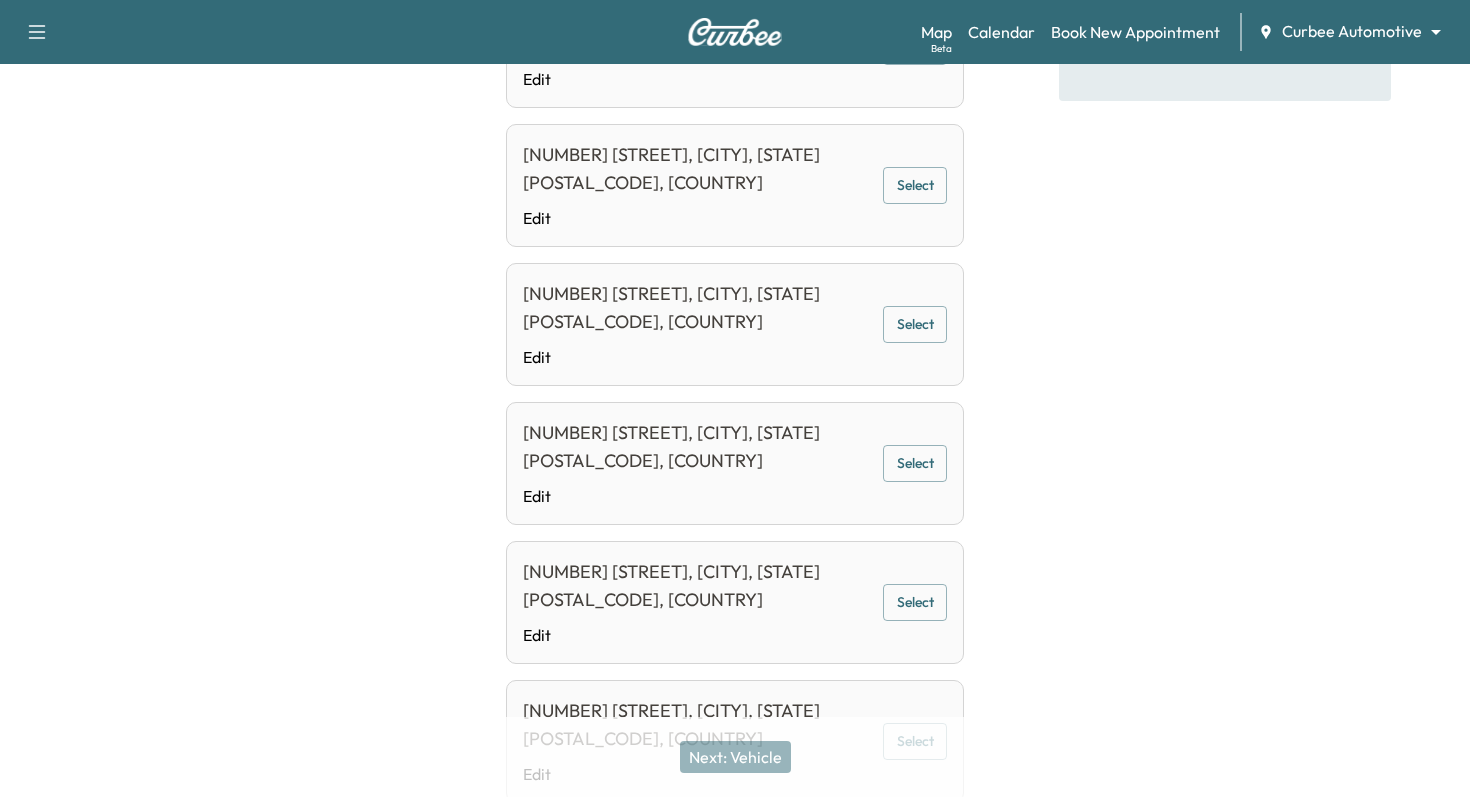 scroll, scrollTop: 519, scrollLeft: 0, axis: vertical 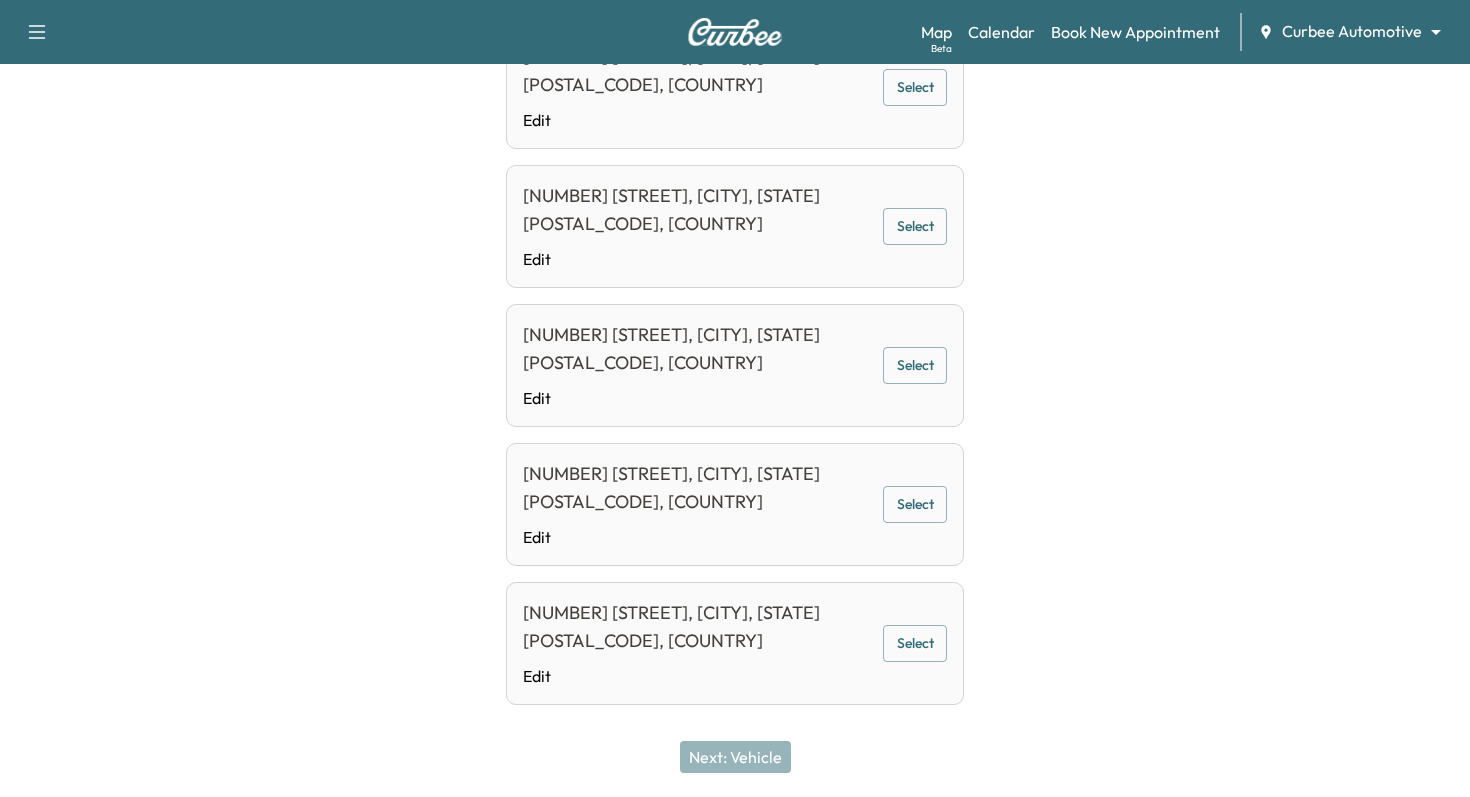 click on "Select" at bounding box center [915, 504] 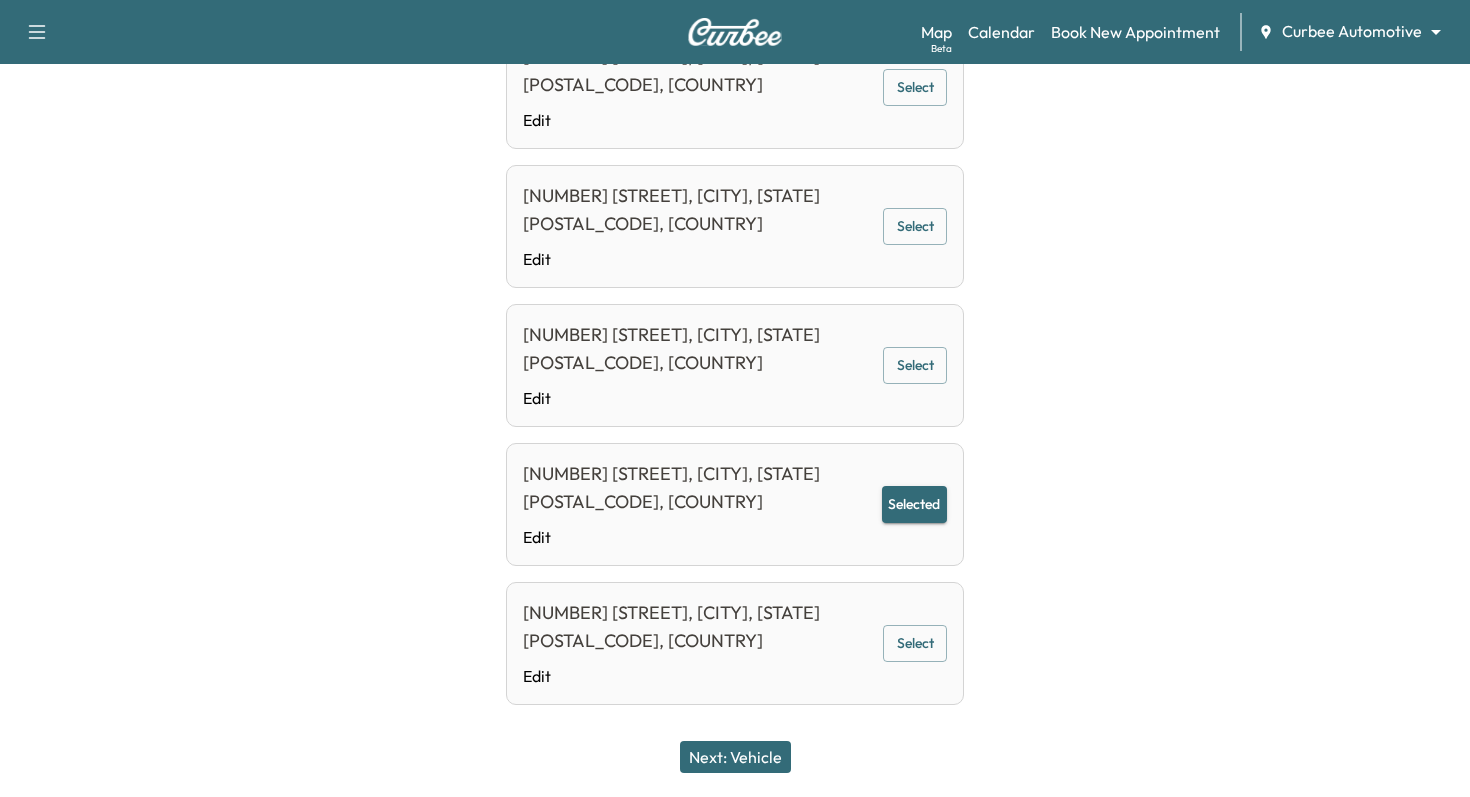 click on "Next: Vehicle" at bounding box center (735, 757) 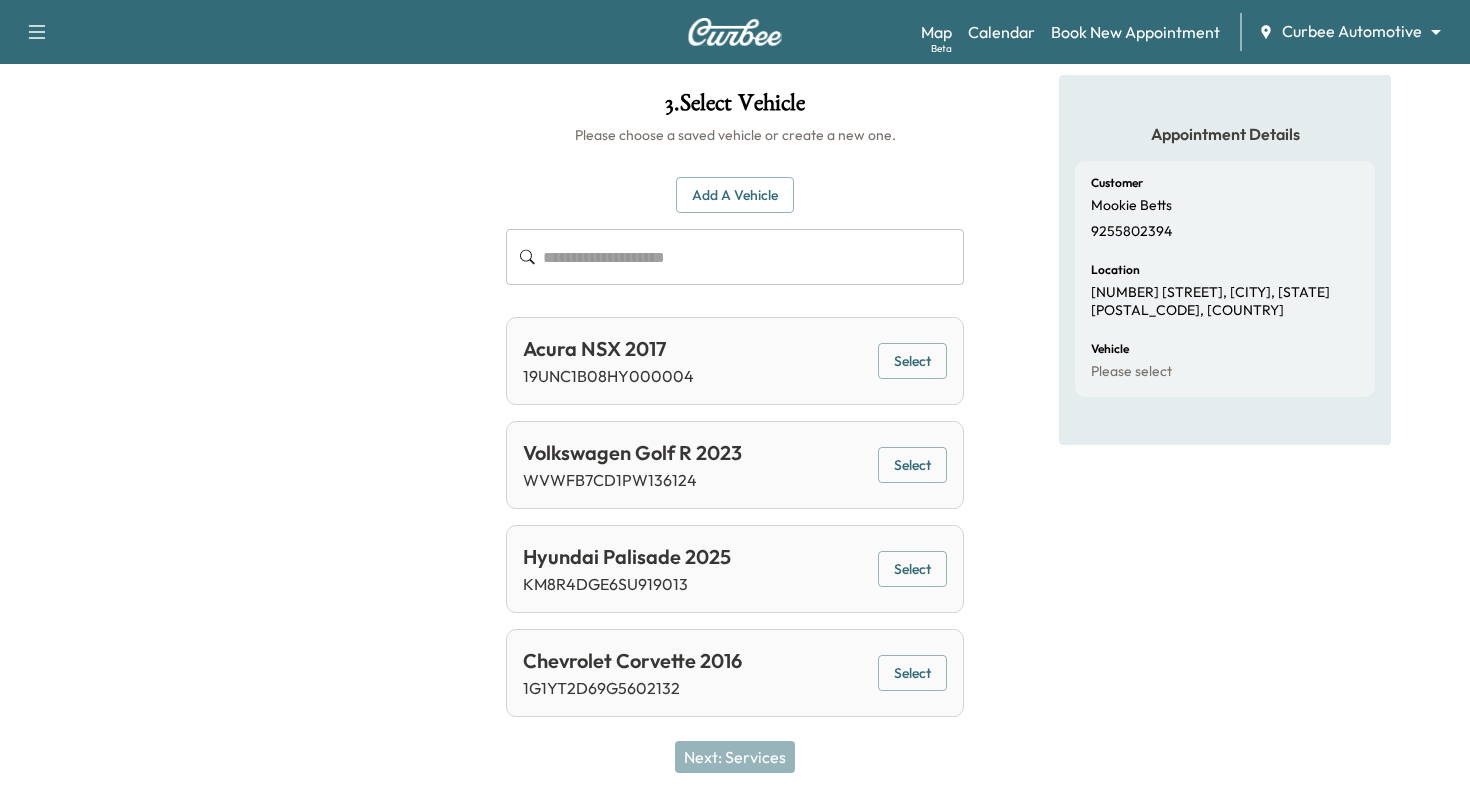 scroll, scrollTop: 97, scrollLeft: 0, axis: vertical 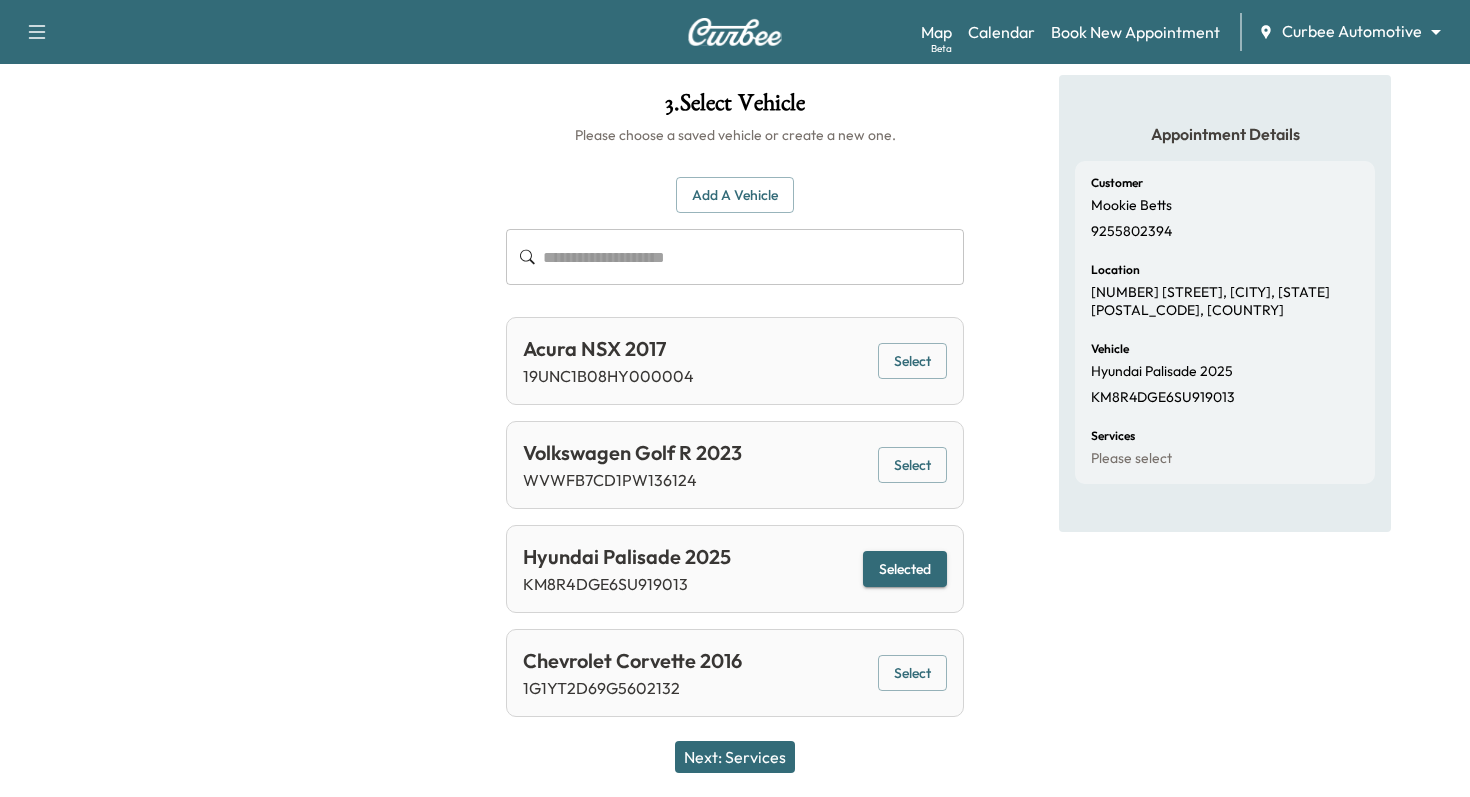 click on "Next: Services" at bounding box center (735, 757) 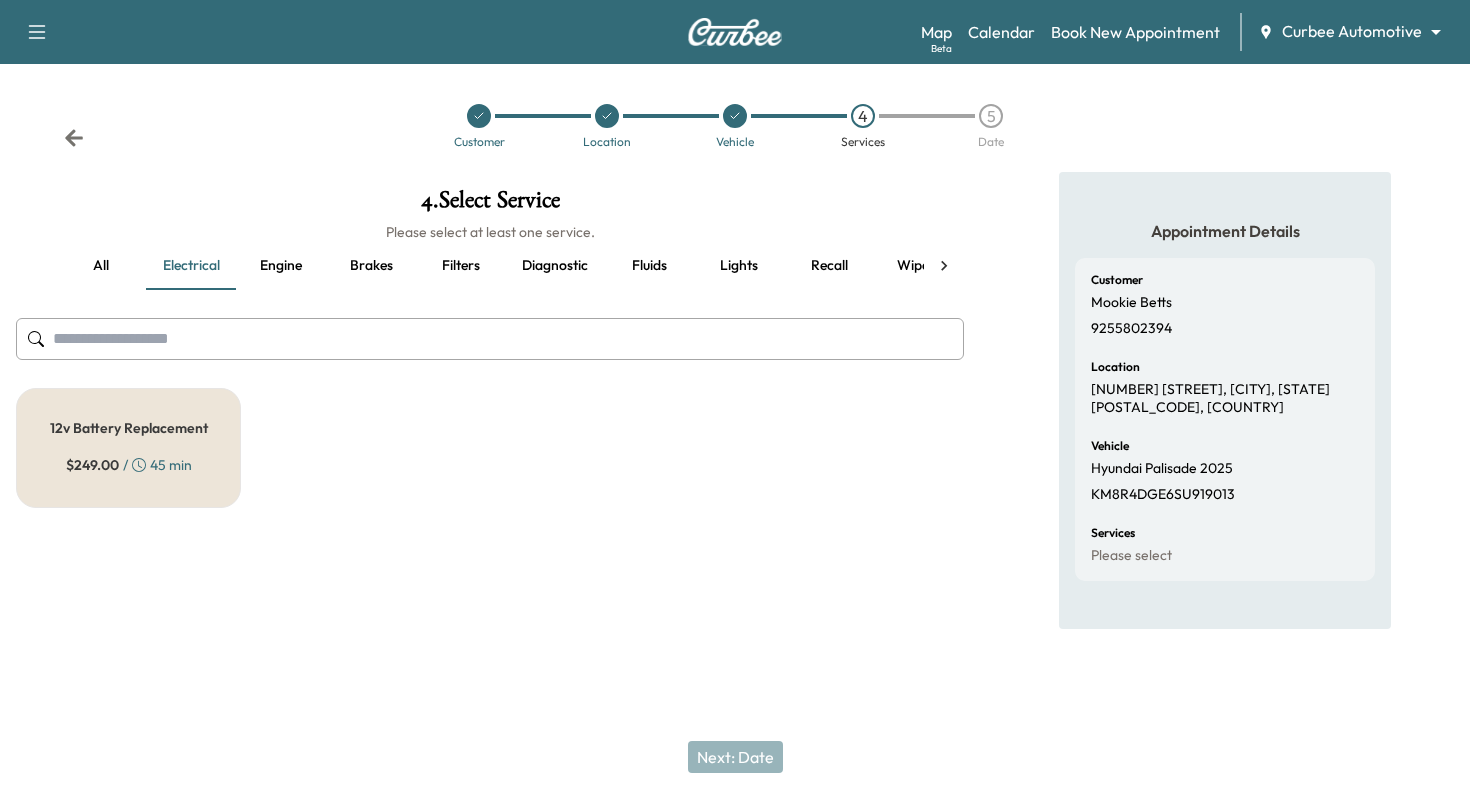 click on "Brakes" at bounding box center (371, 266) 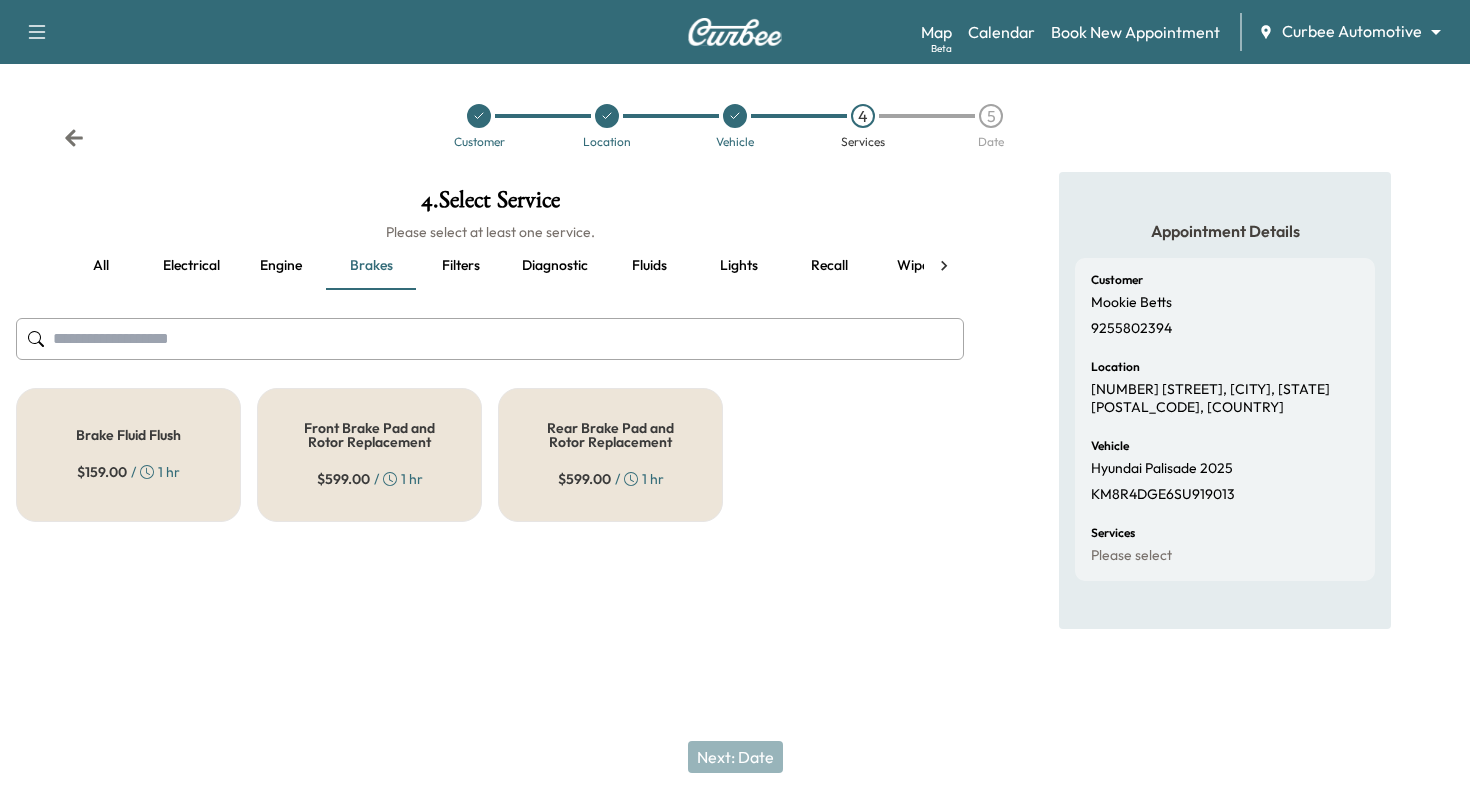 click on "Front Brake Pad and Rotor Replacement" at bounding box center [369, 435] 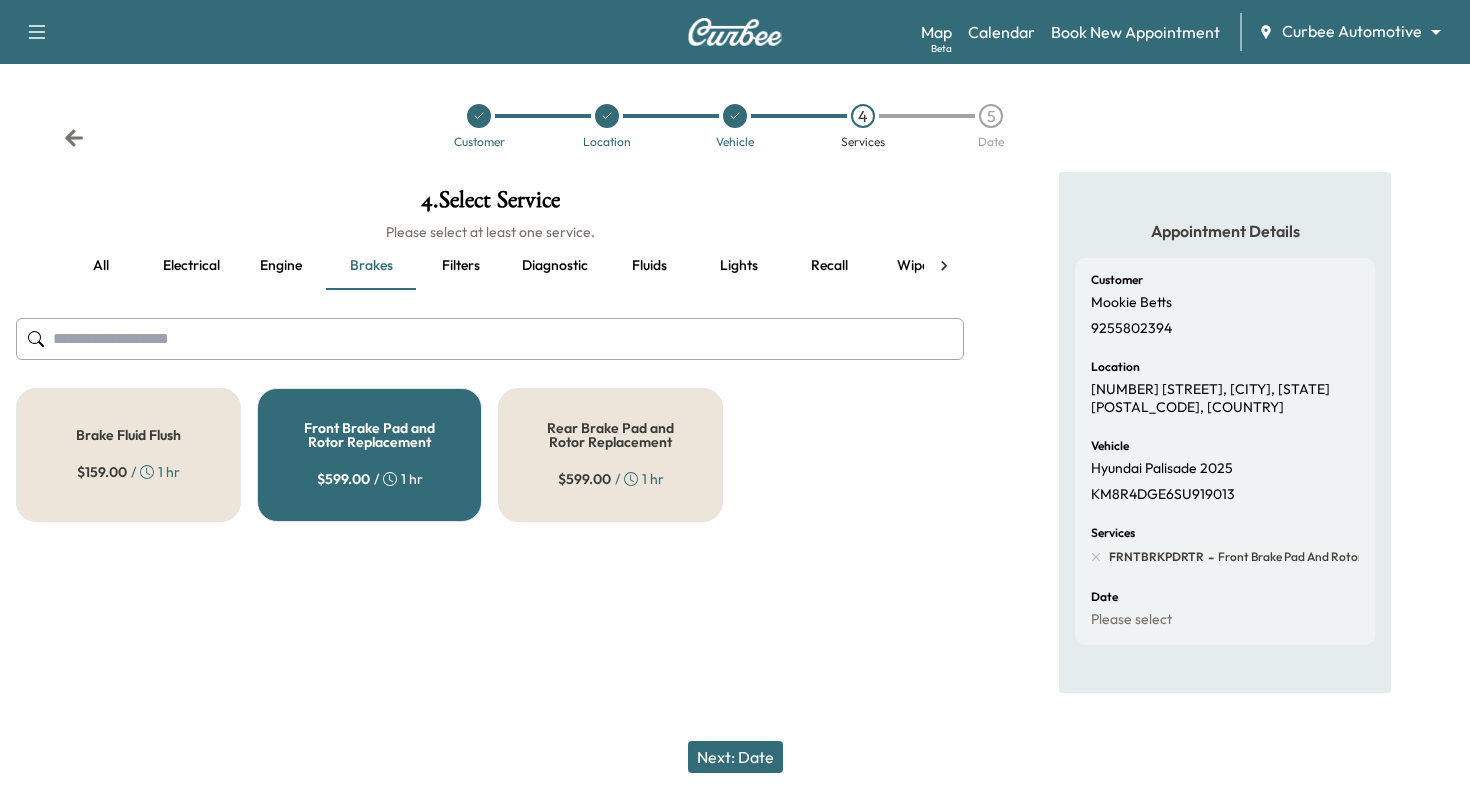click on "Next: Date" at bounding box center (735, 757) 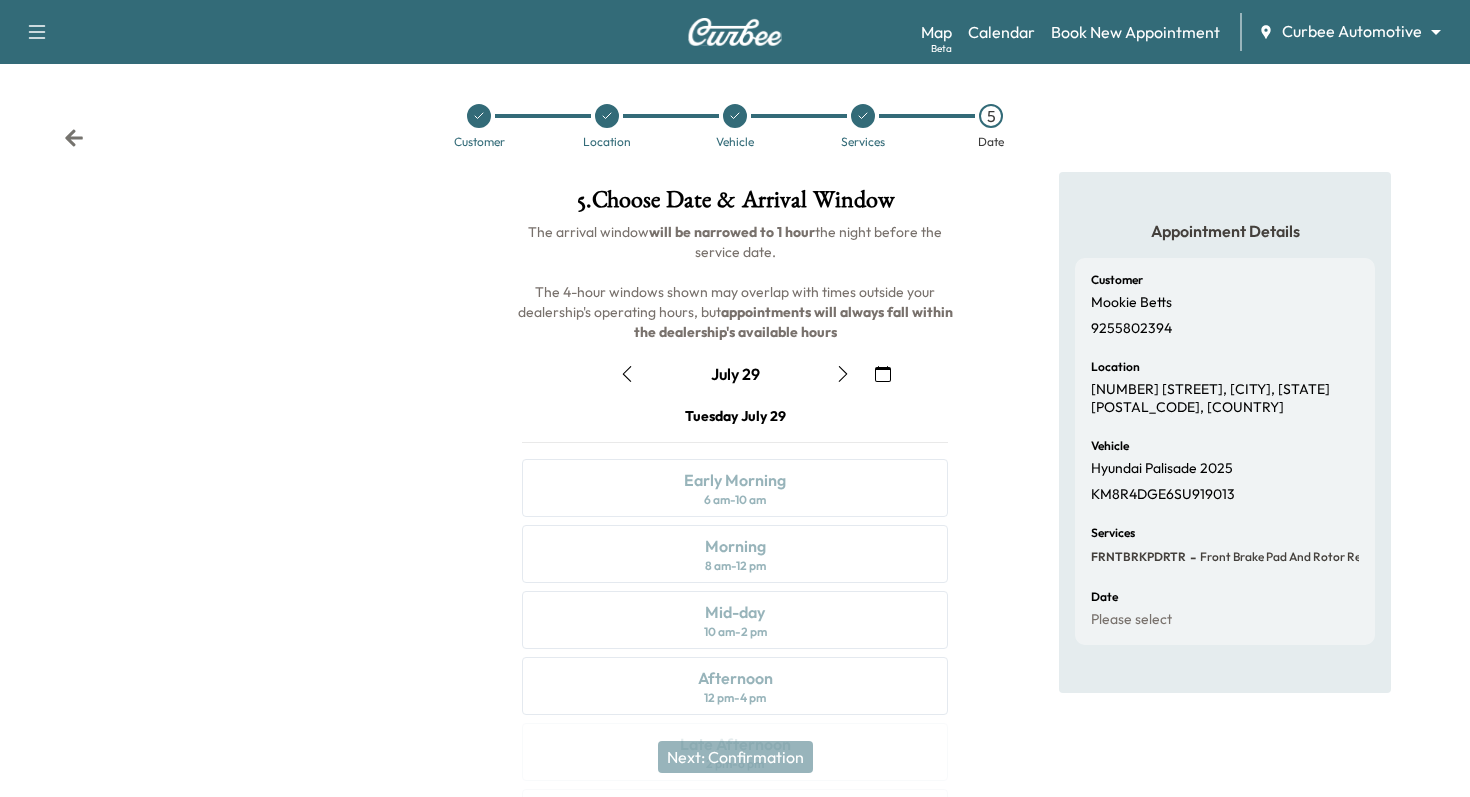 click 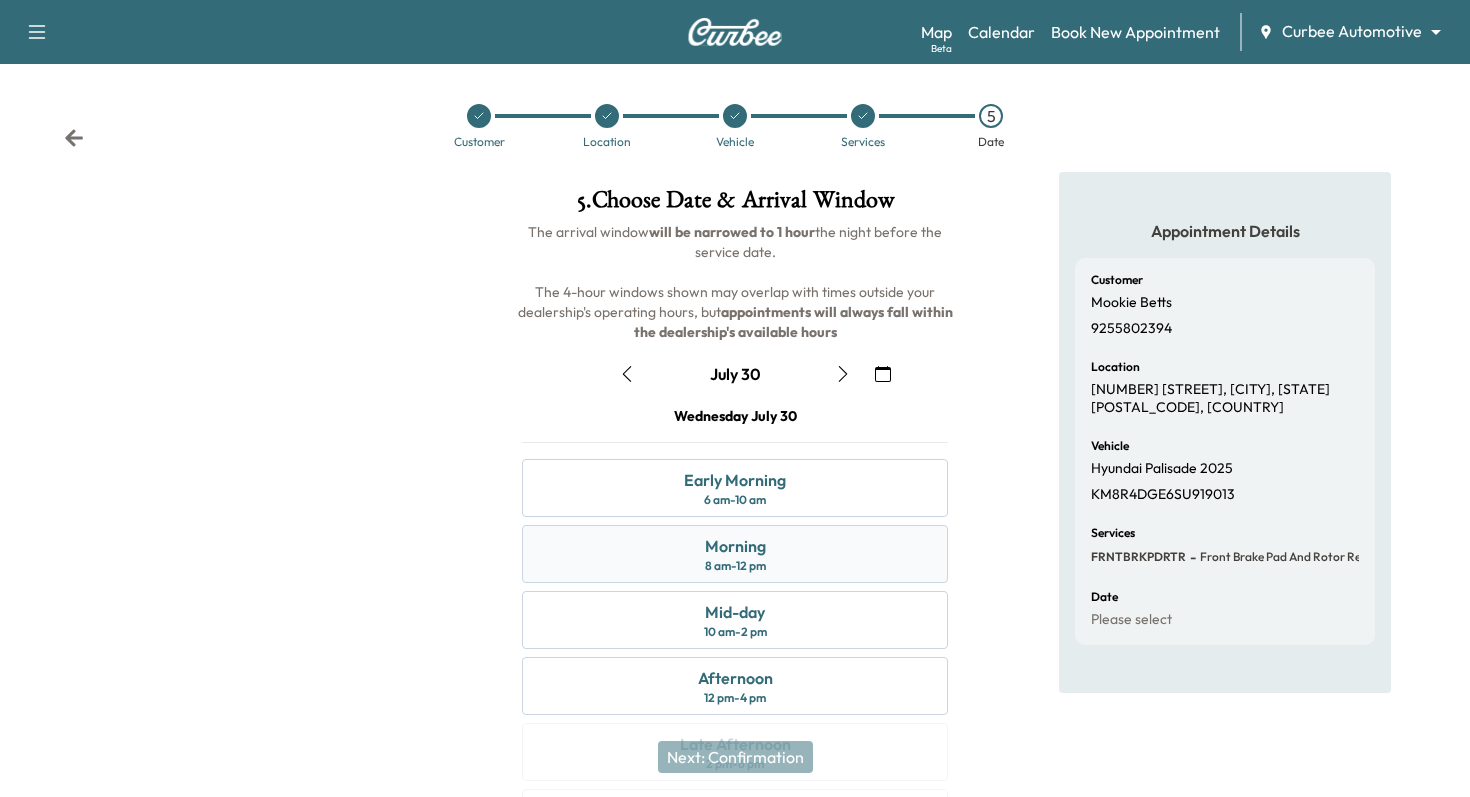 click on "Morning" at bounding box center [735, 546] 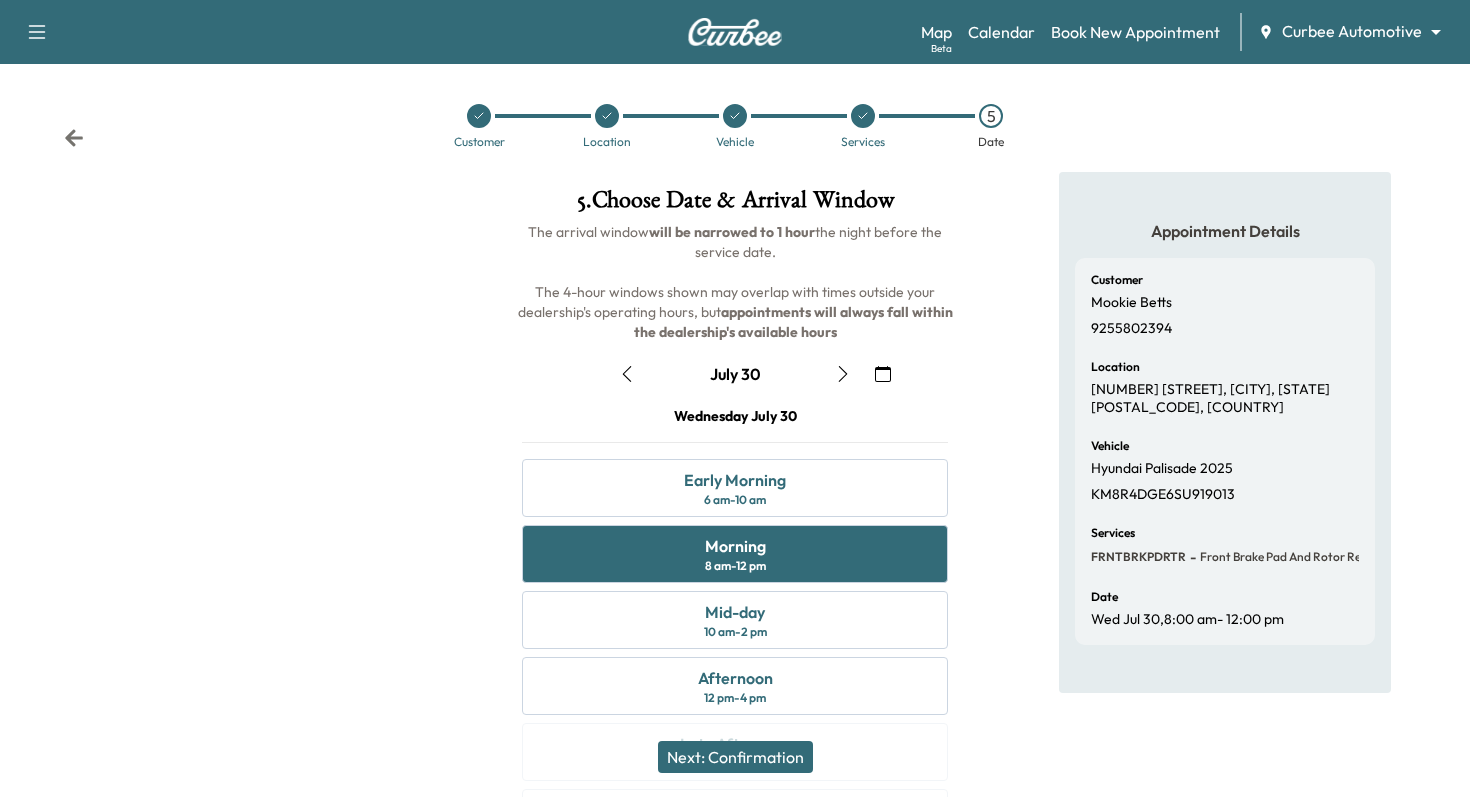 click on "Next: Confirmation" at bounding box center [735, 757] 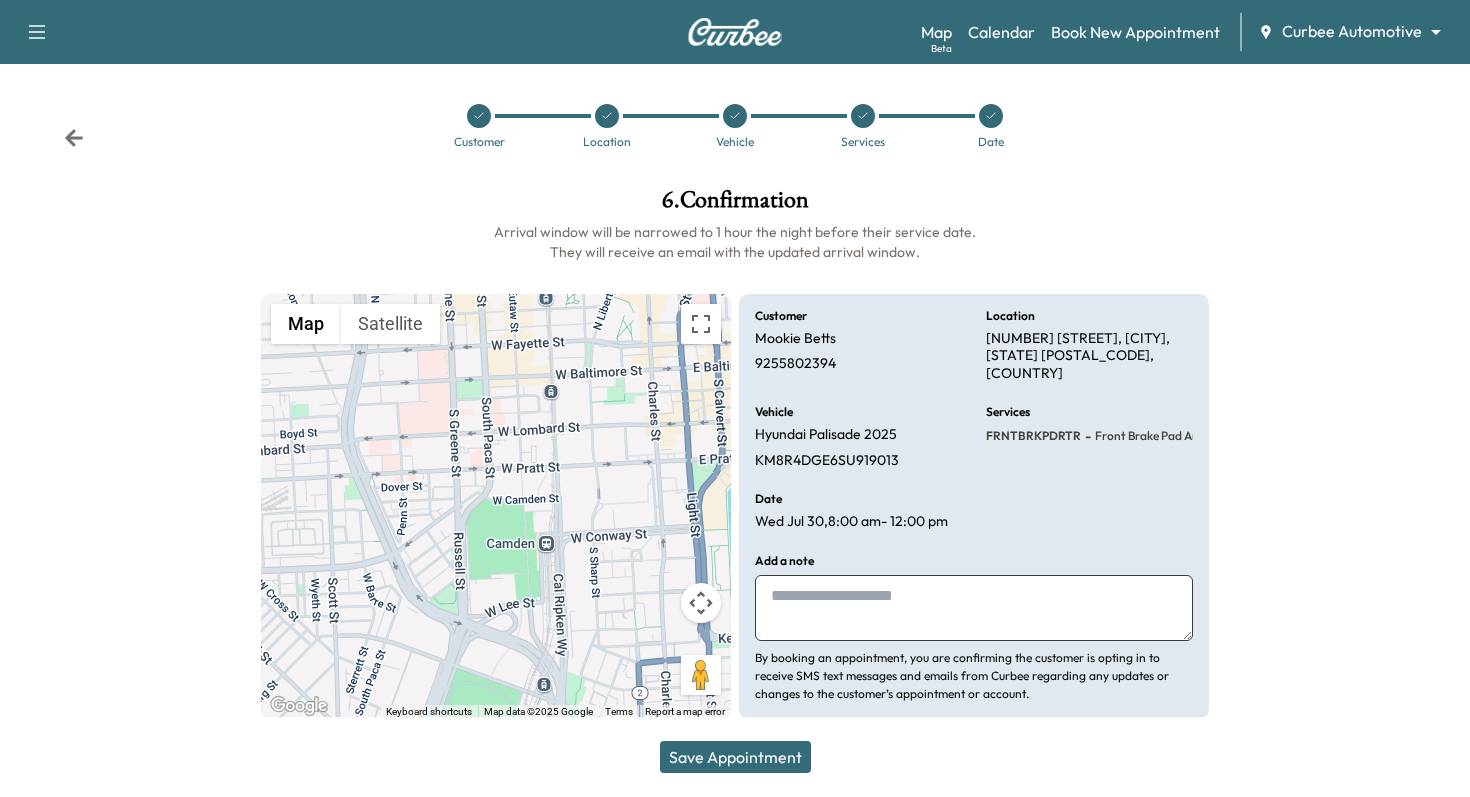 click on "Save Appointment" at bounding box center (735, 757) 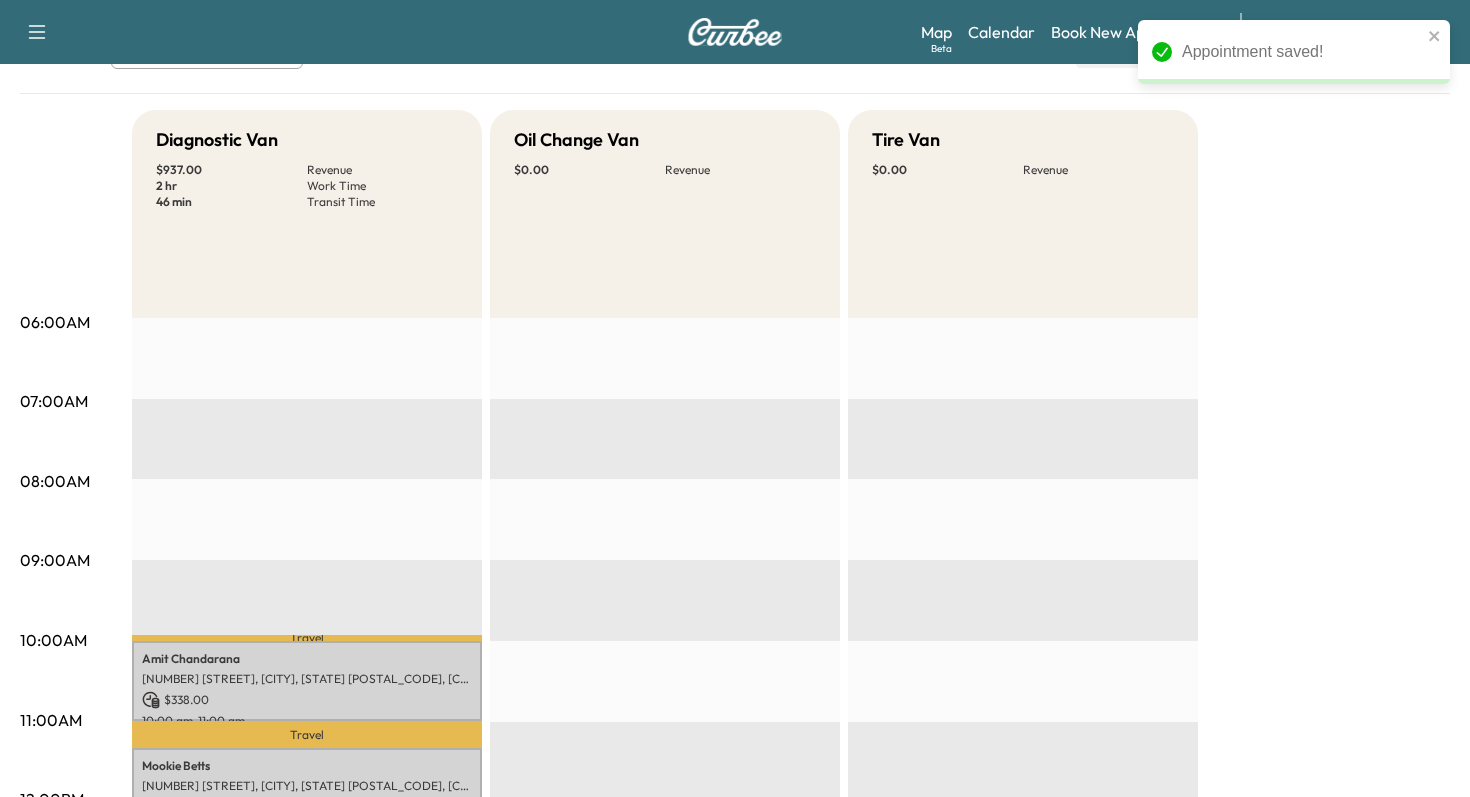 scroll, scrollTop: 131, scrollLeft: 0, axis: vertical 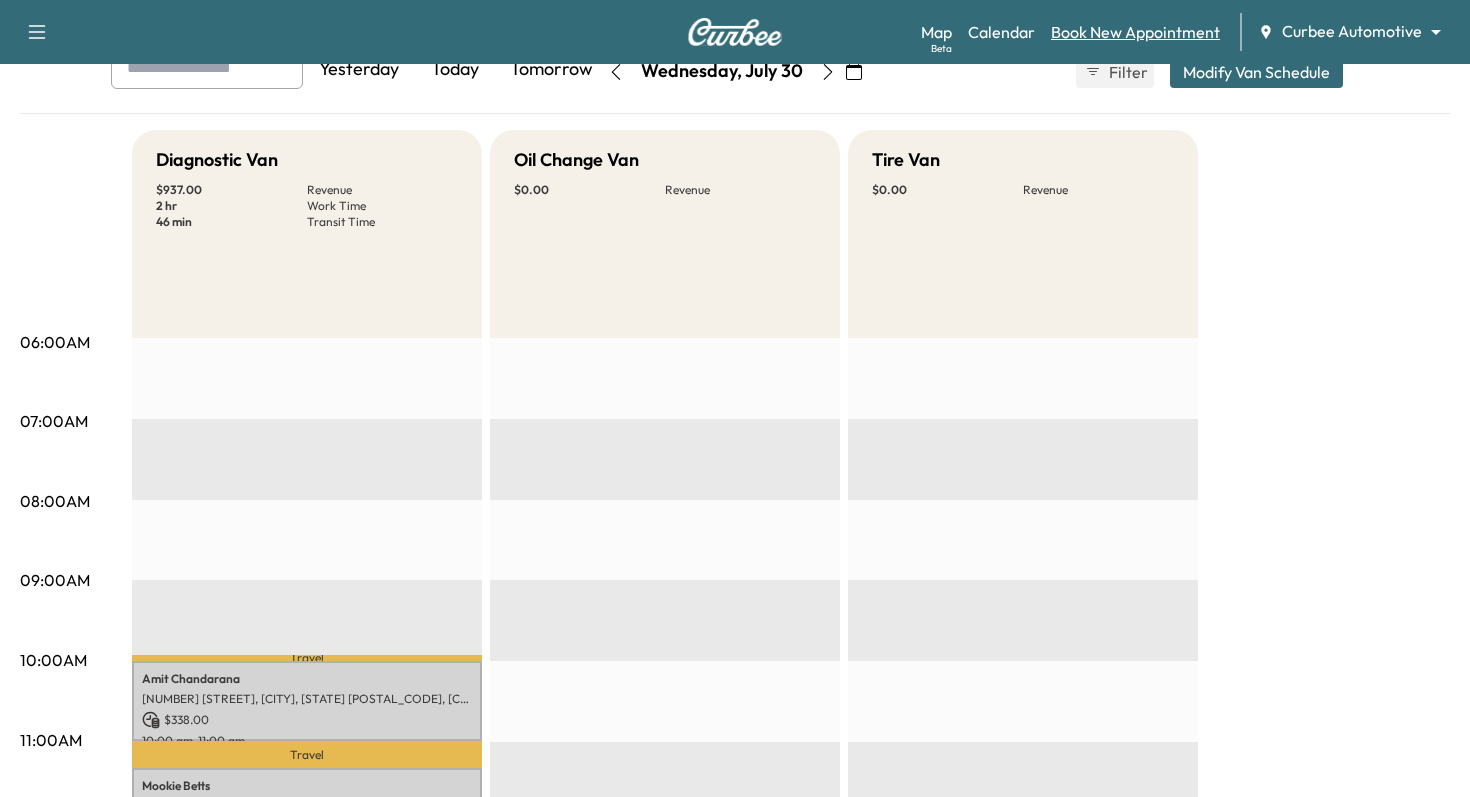 click on "Book New Appointment" at bounding box center [1135, 32] 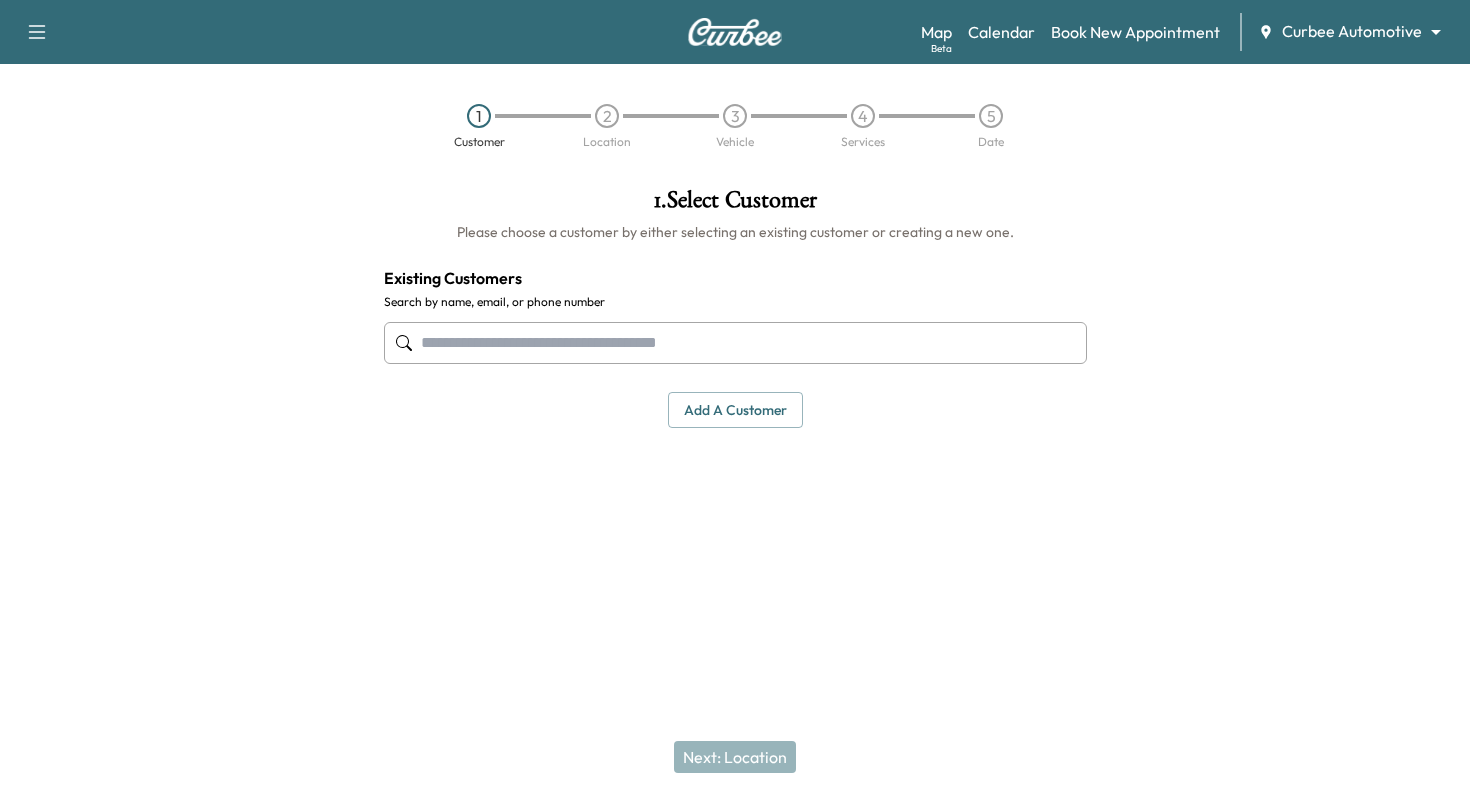 scroll, scrollTop: 0, scrollLeft: 0, axis: both 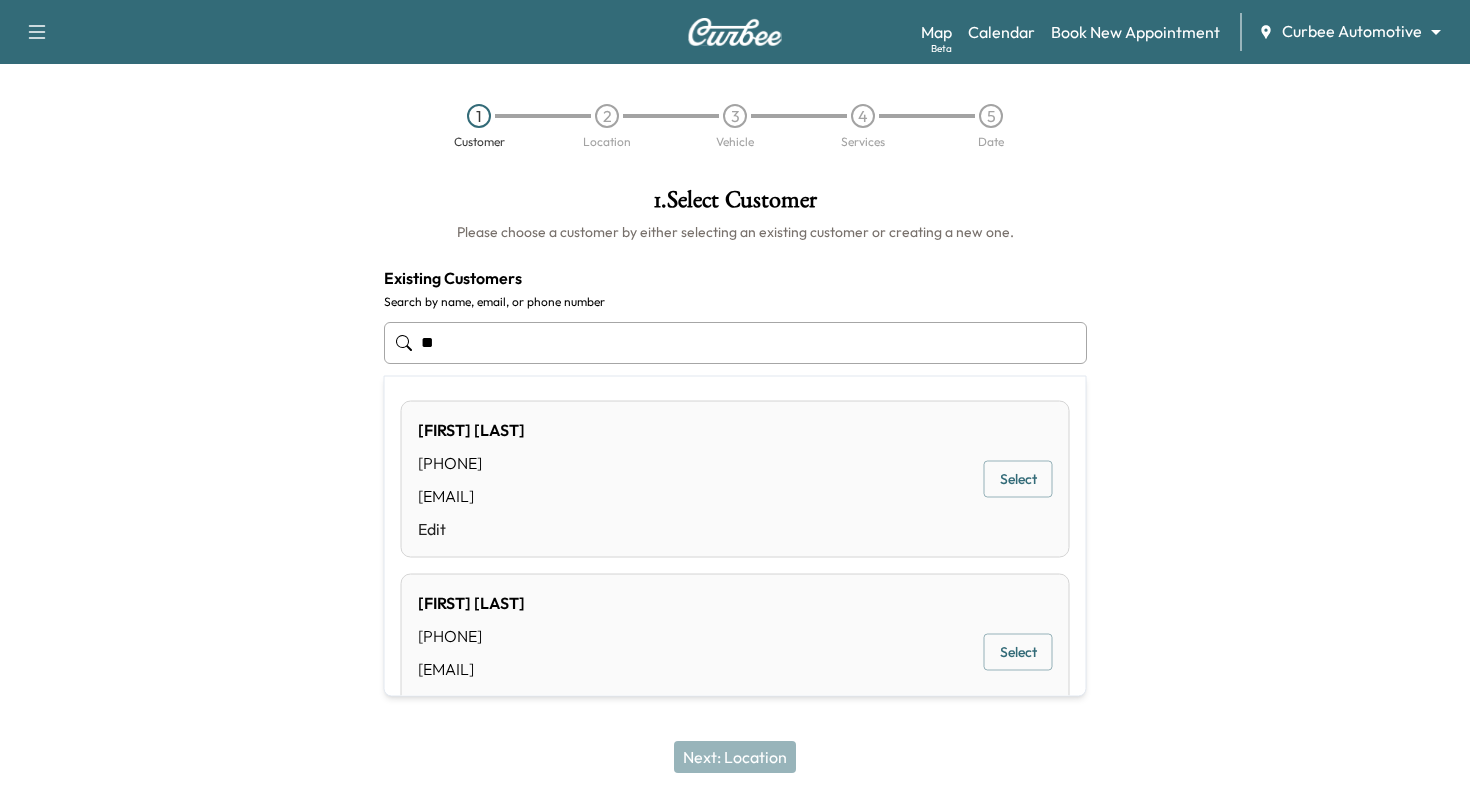 type on "*" 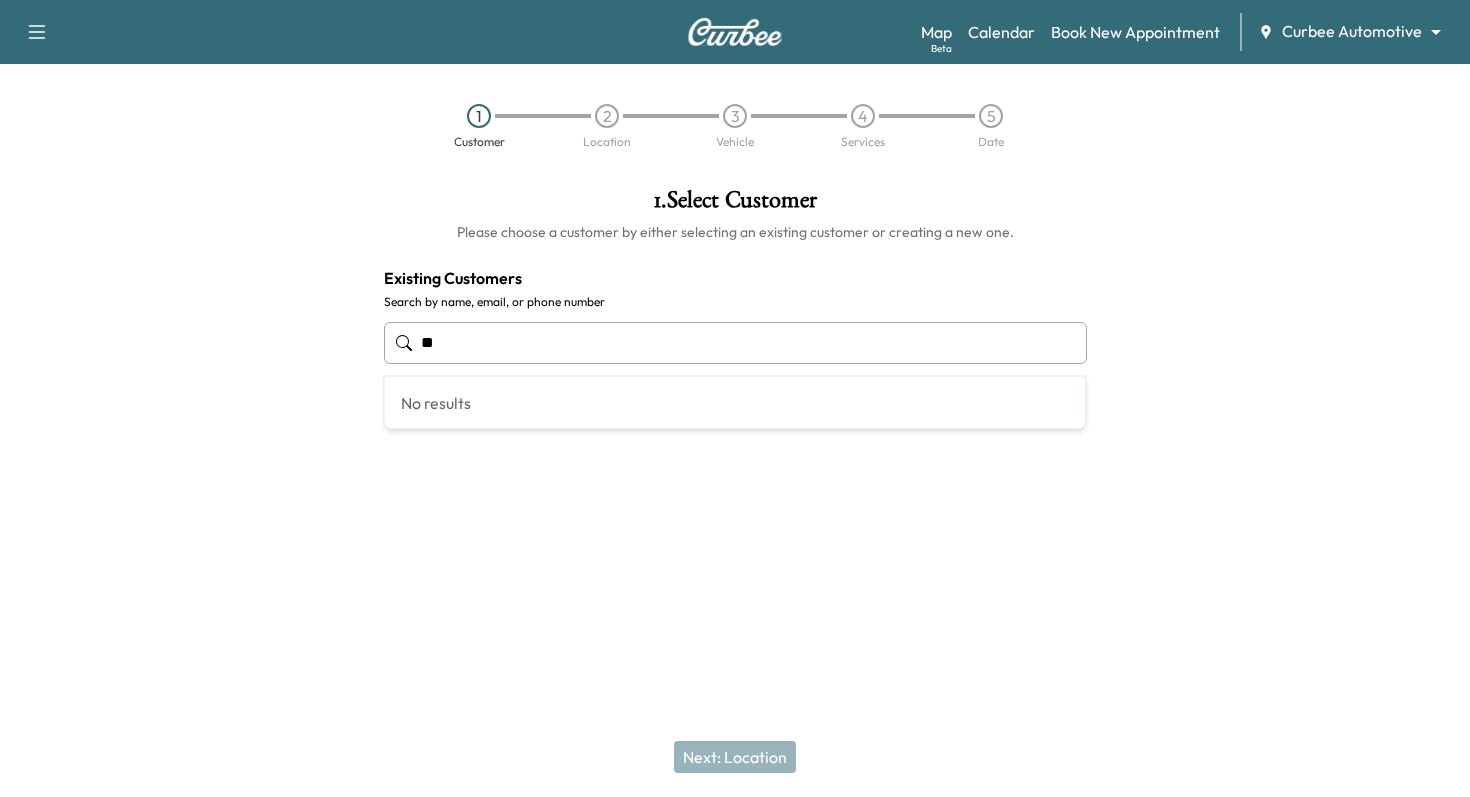 type on "*" 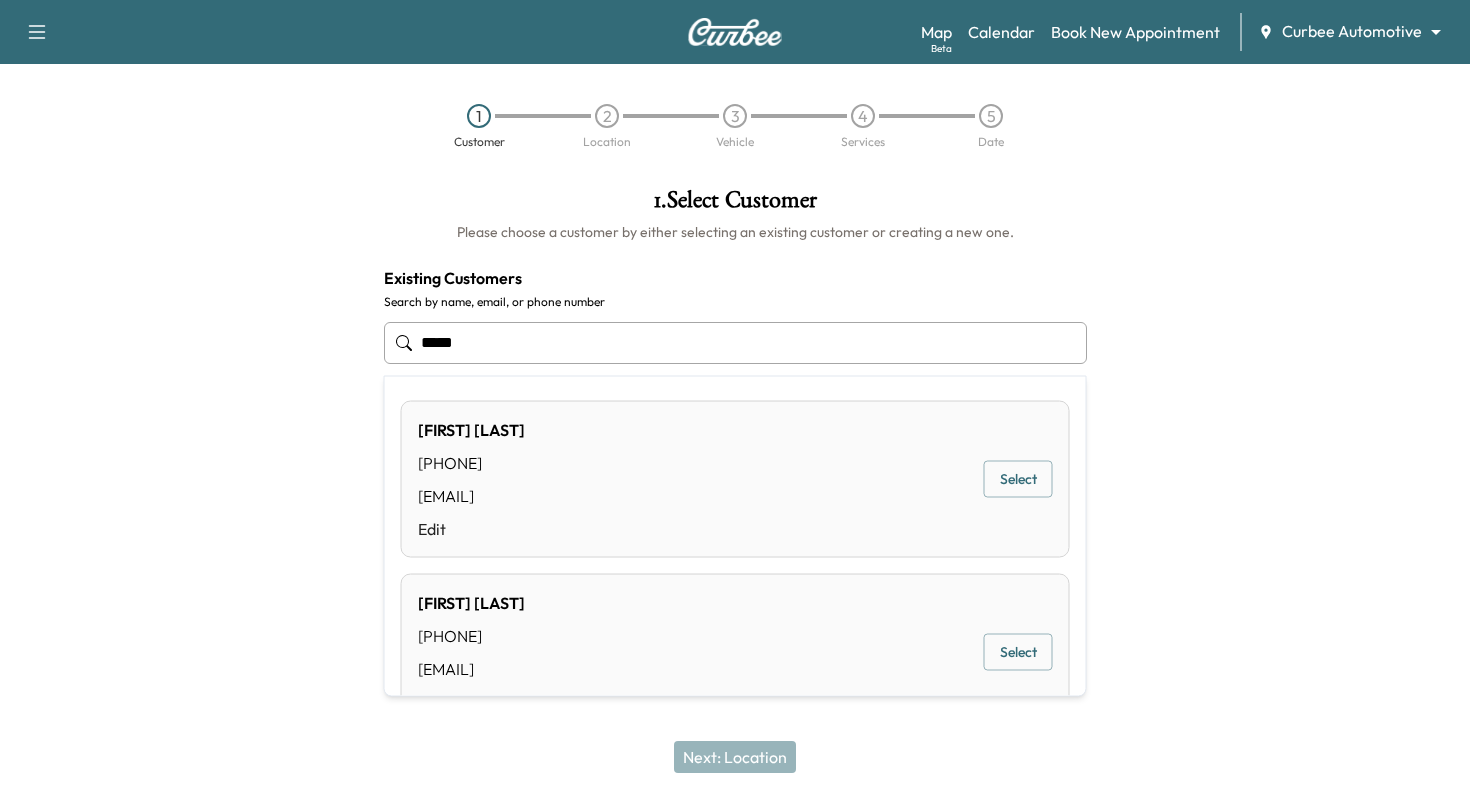 click on "Select" at bounding box center [1018, 479] 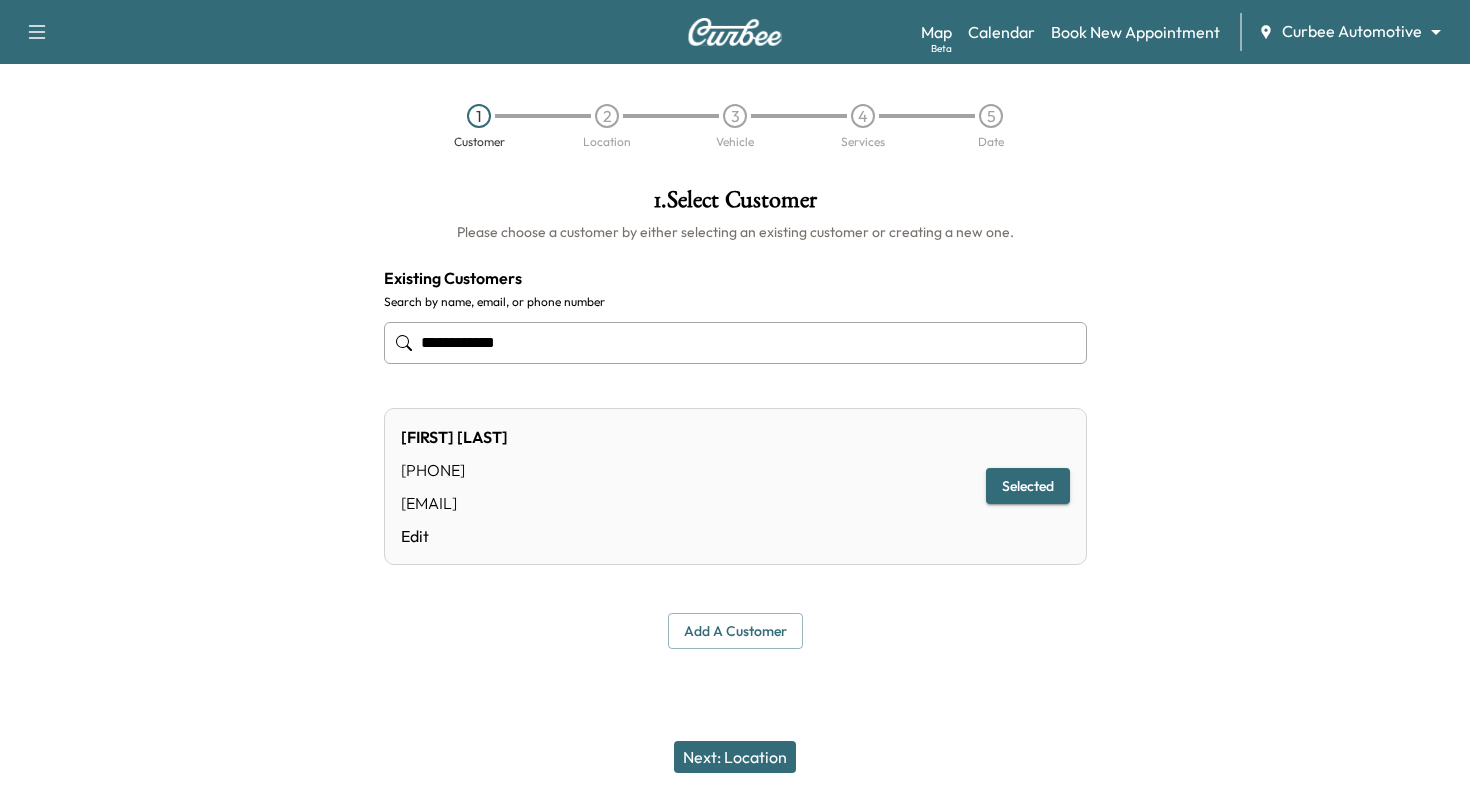 type on "**********" 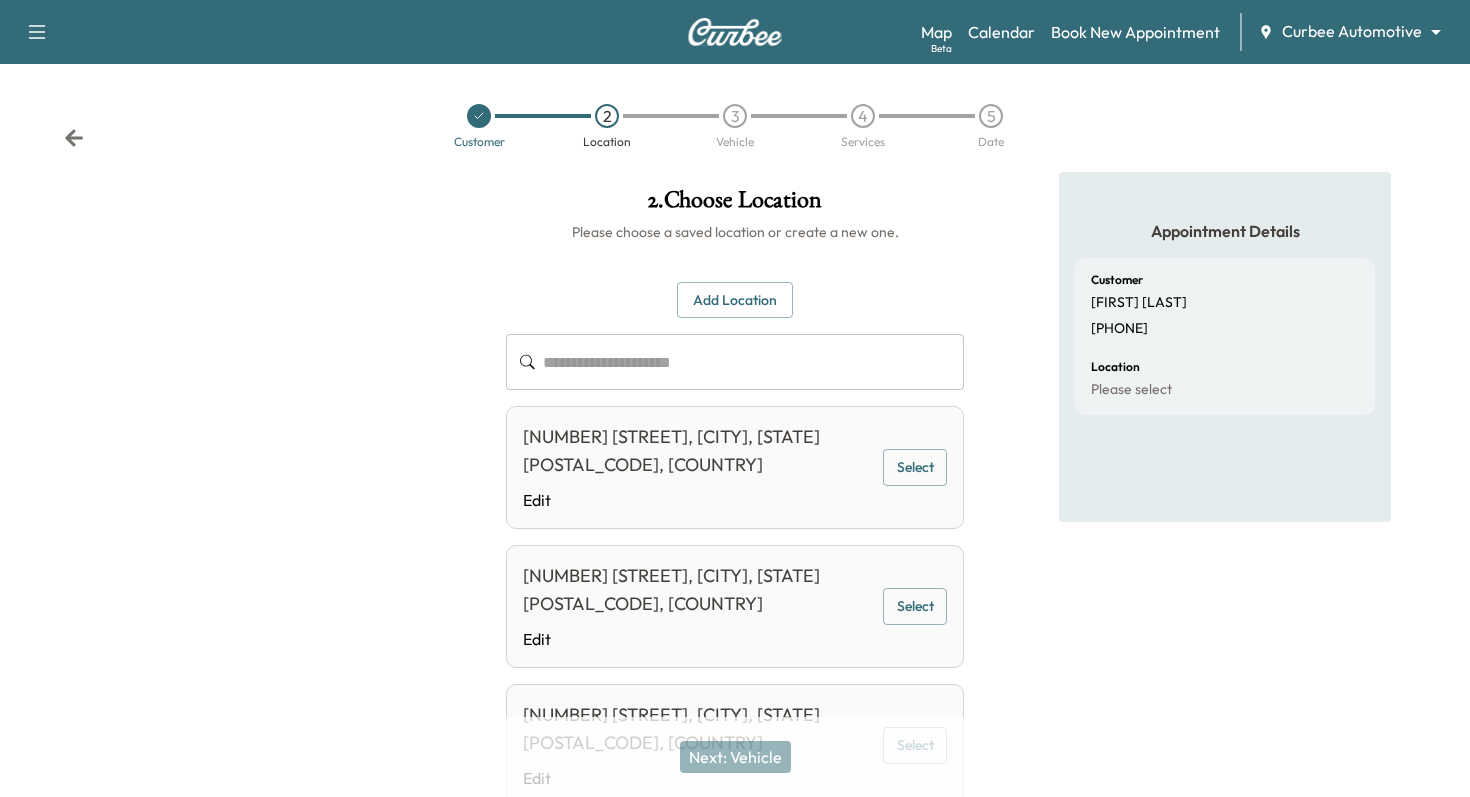 scroll, scrollTop: 0, scrollLeft: 0, axis: both 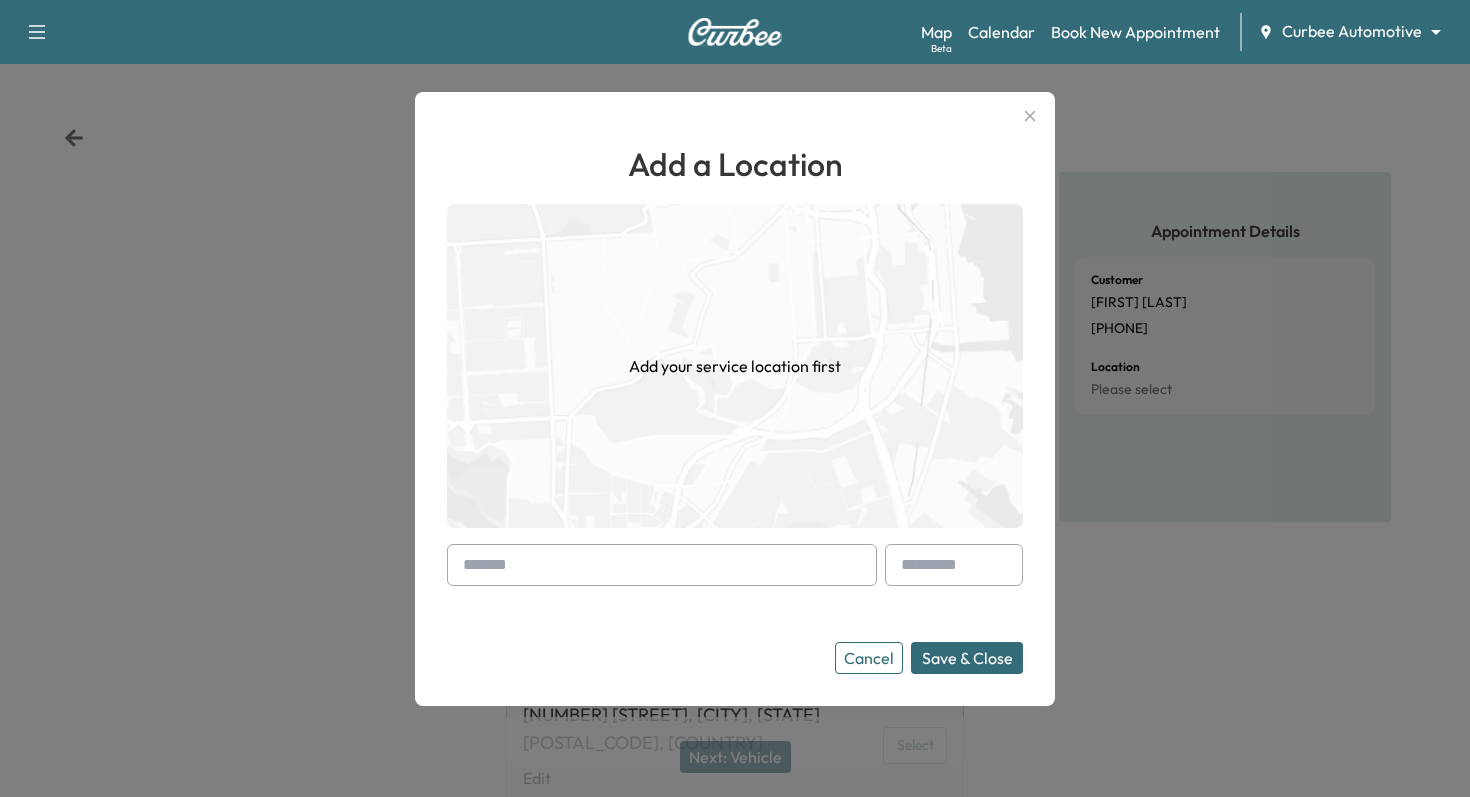 click at bounding box center [662, 565] 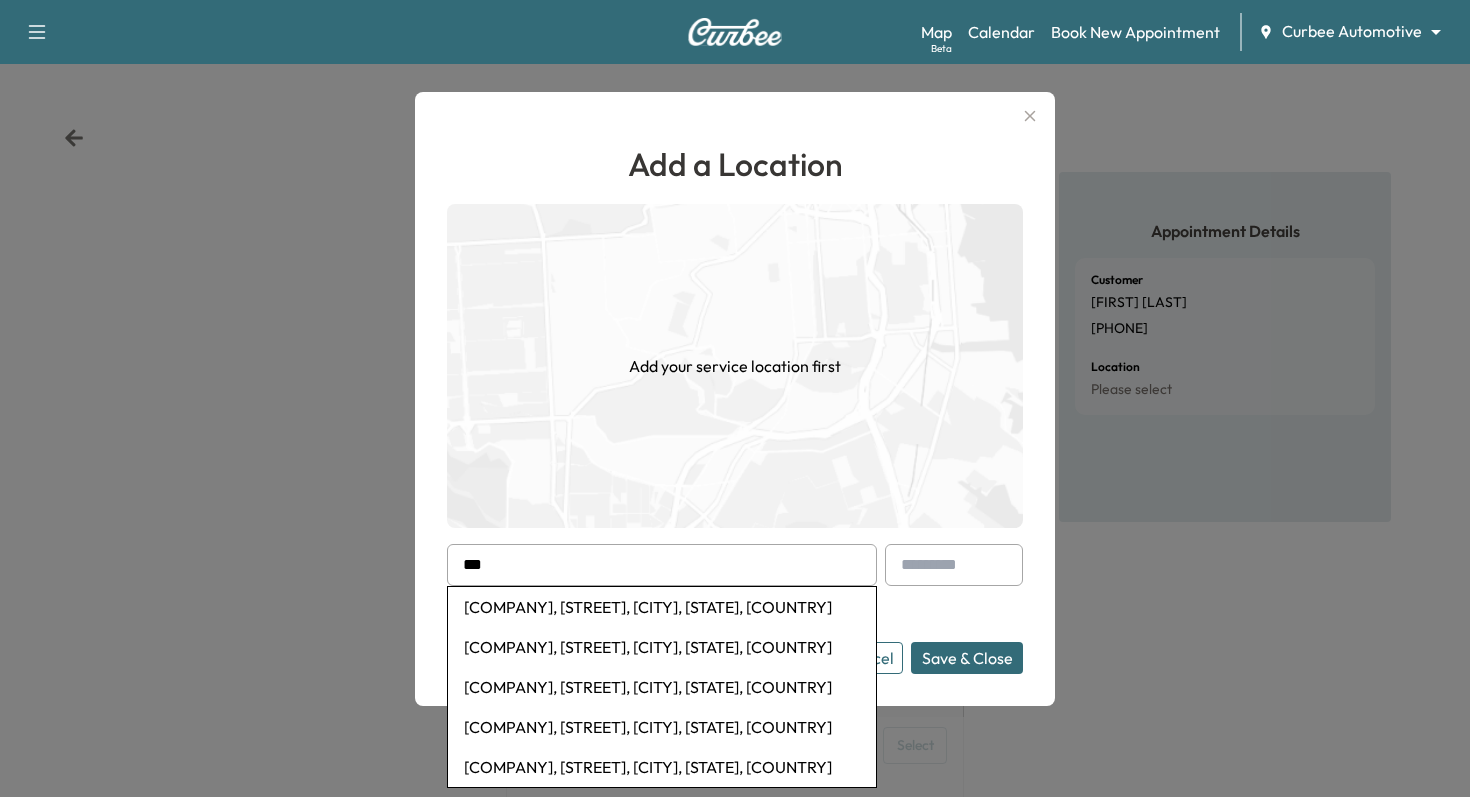 click on "[COMPANY], [STREET], [CITY], [STATE], [COUNTRY]" at bounding box center (662, 607) 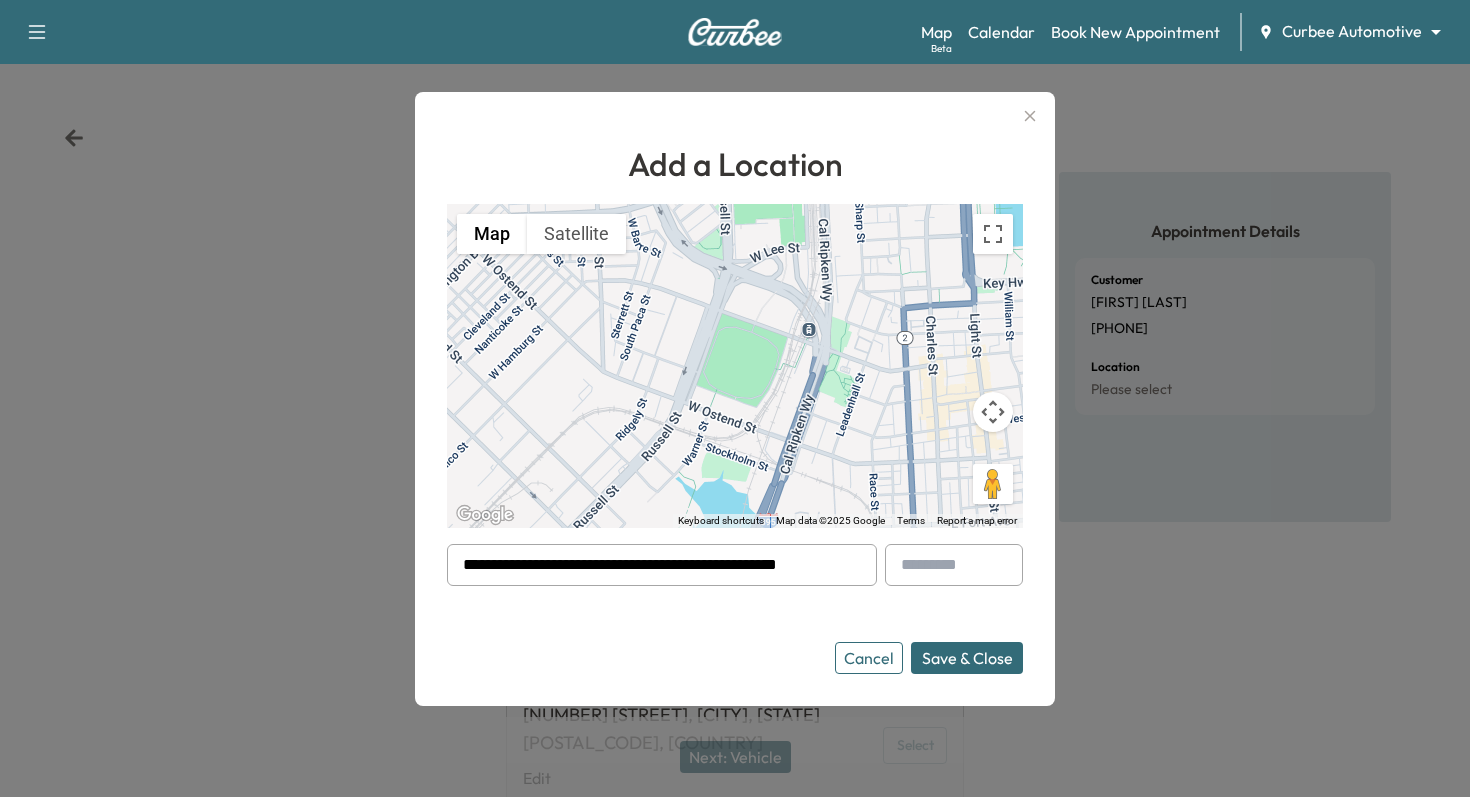 click on "Save & Close" at bounding box center [967, 658] 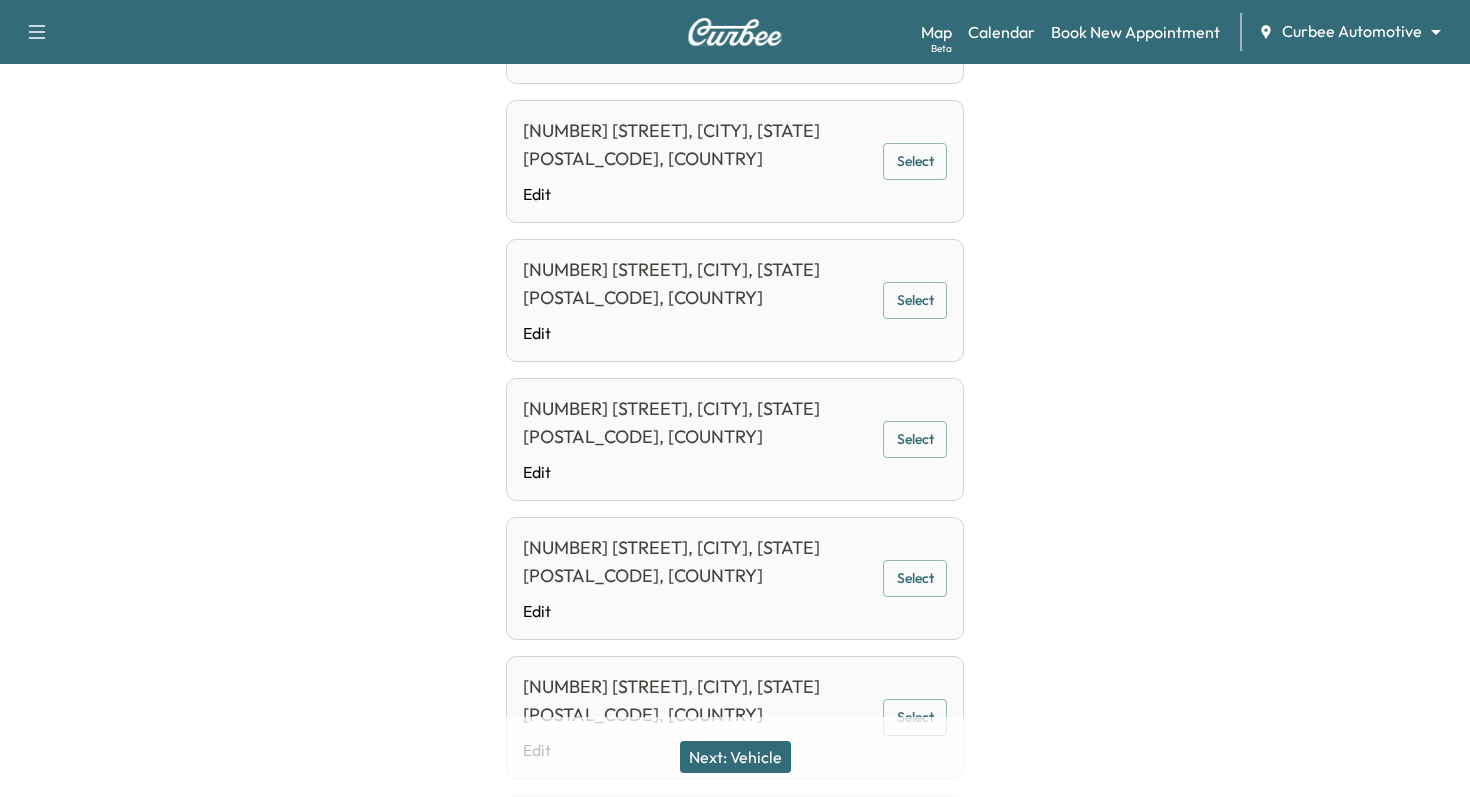 scroll, scrollTop: 1324, scrollLeft: 0, axis: vertical 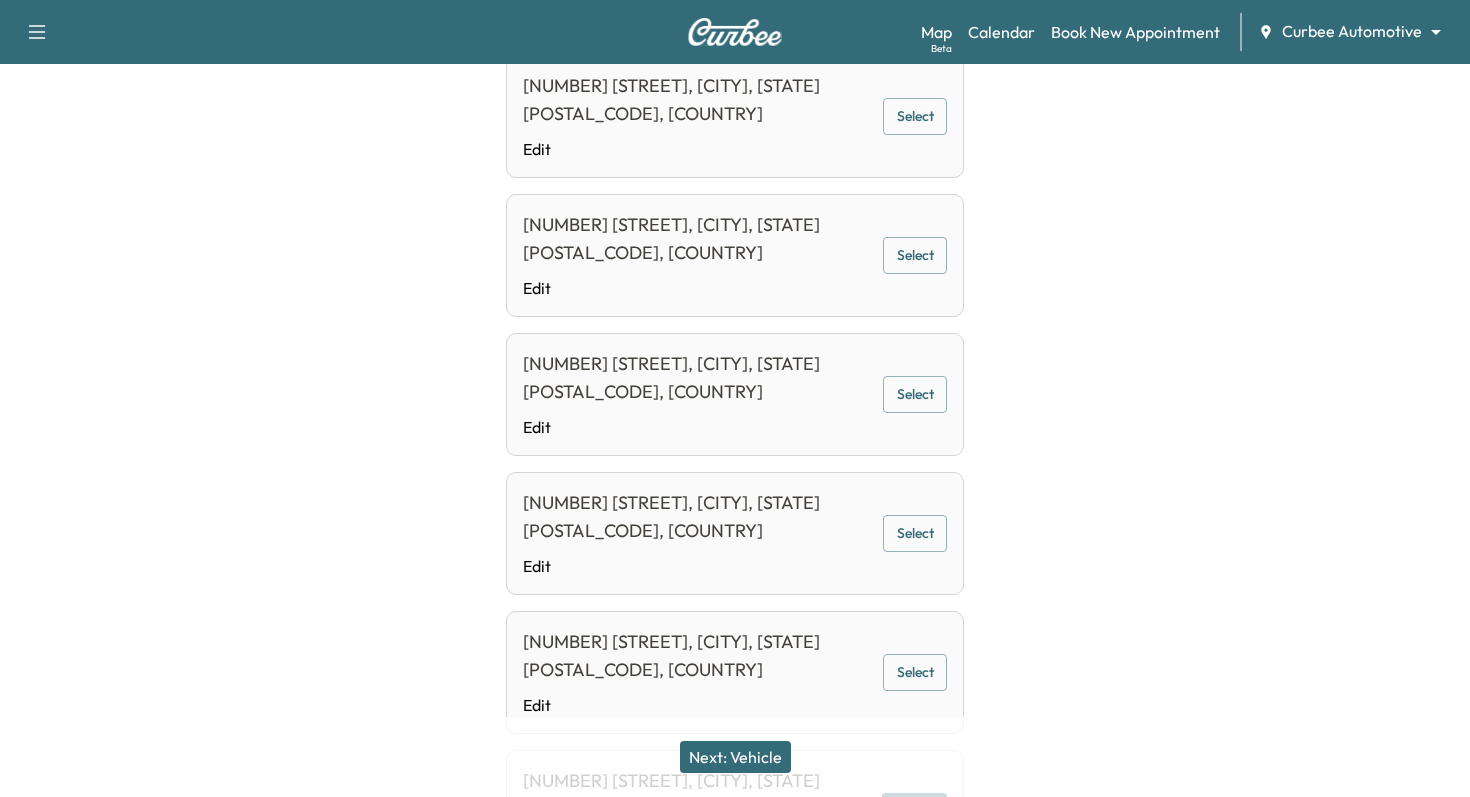 click on "Next: Vehicle" at bounding box center [735, 757] 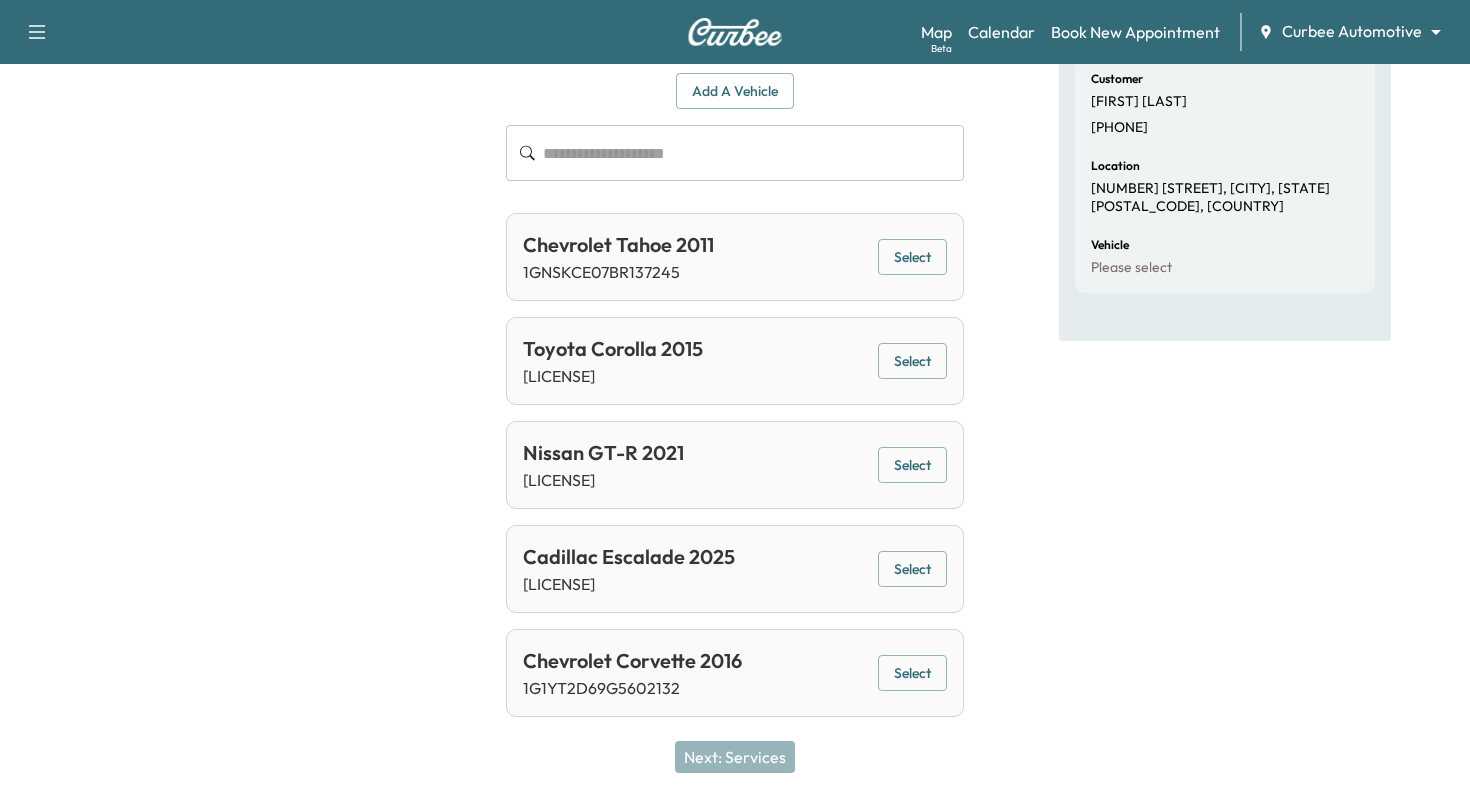 click on "Select" at bounding box center [912, 465] 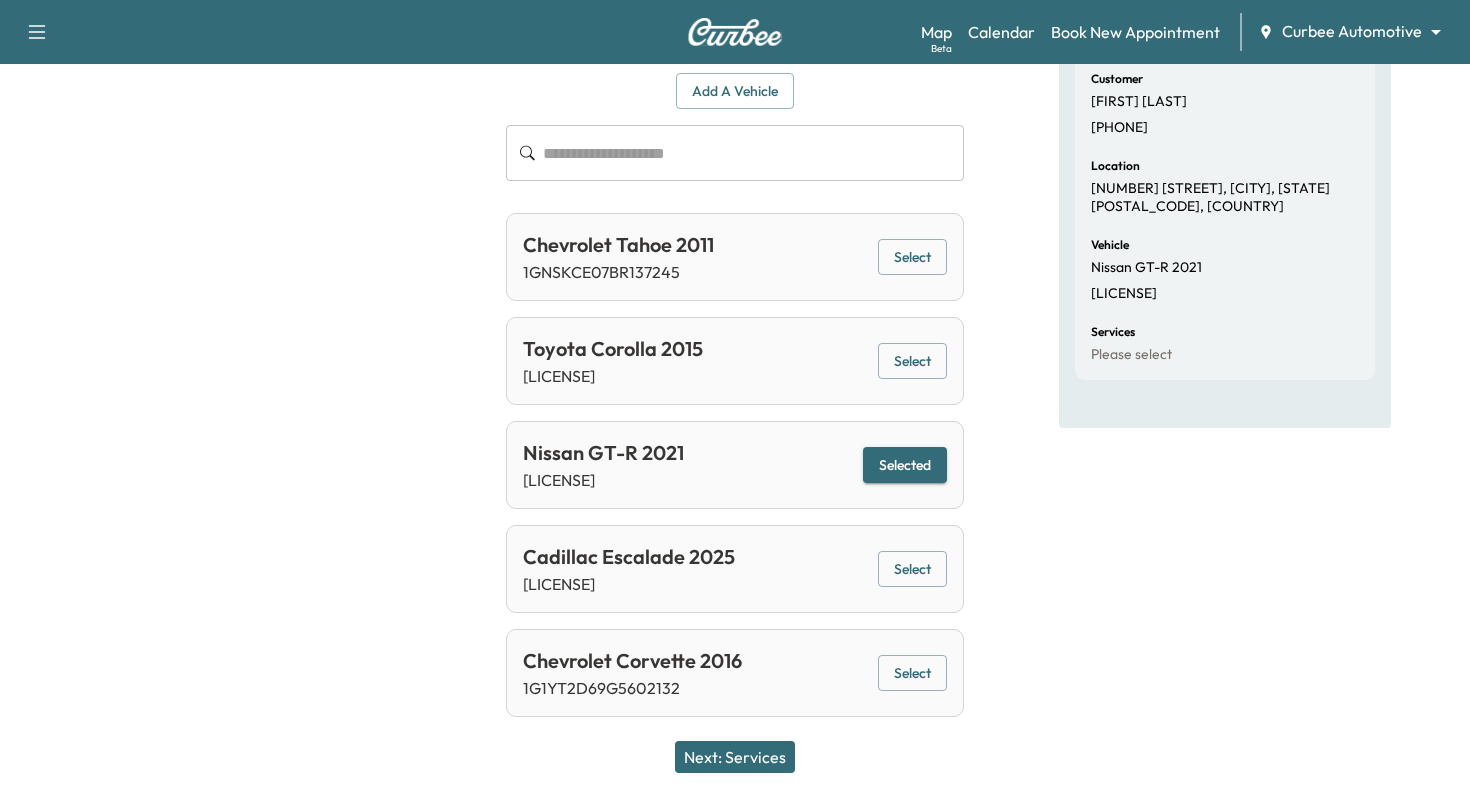 click on "Next: Services" at bounding box center [735, 757] 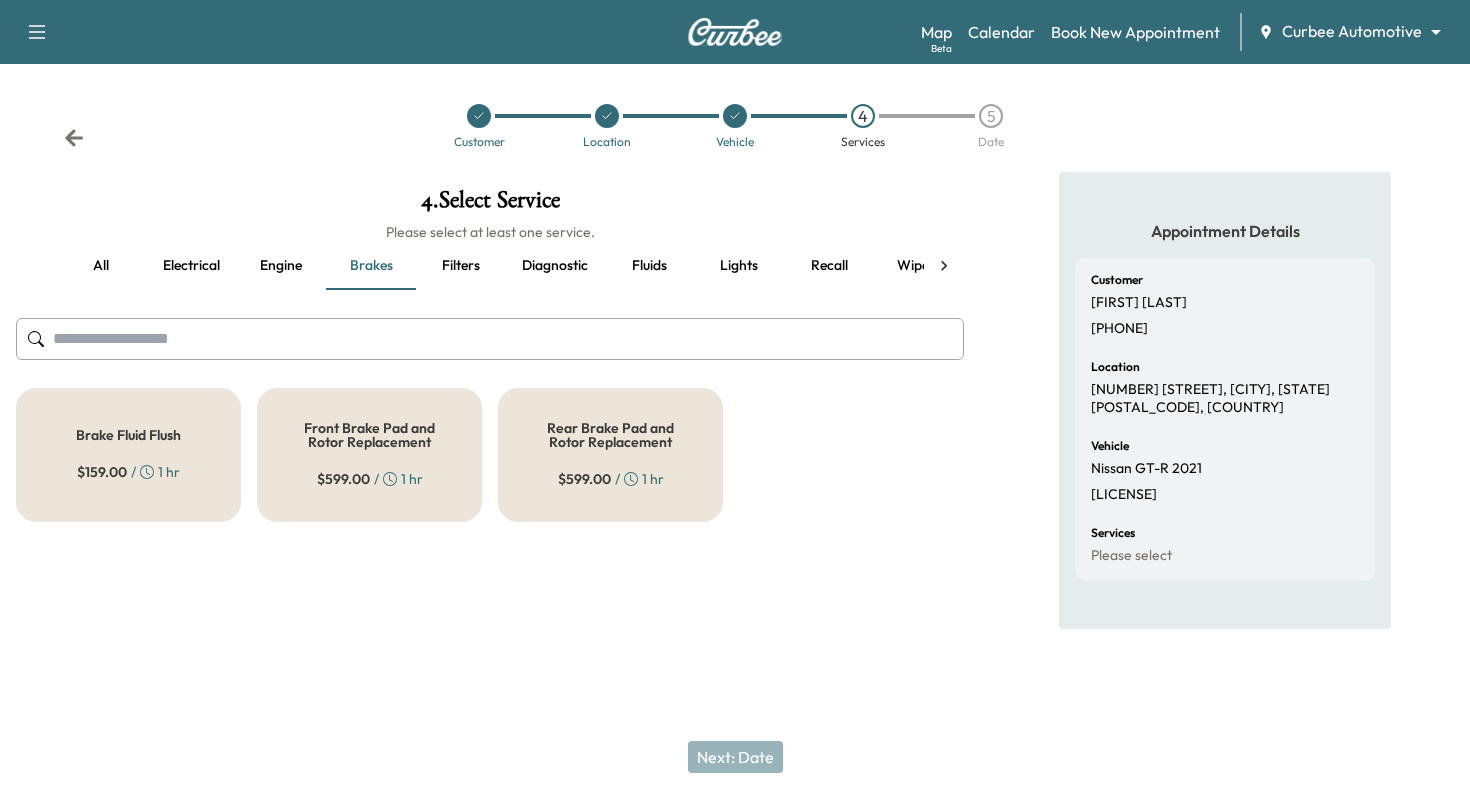 click 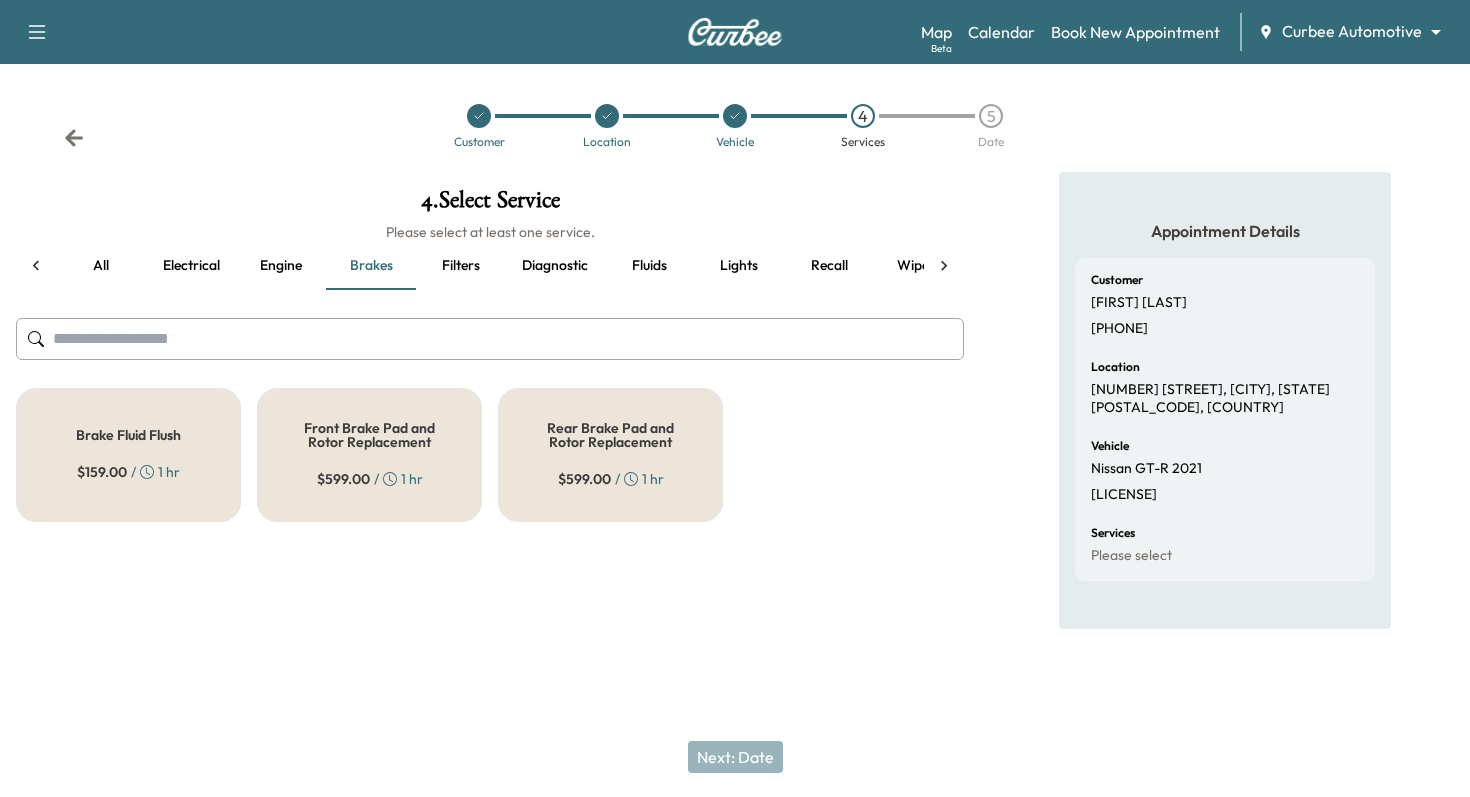 scroll, scrollTop: 0, scrollLeft: 131, axis: horizontal 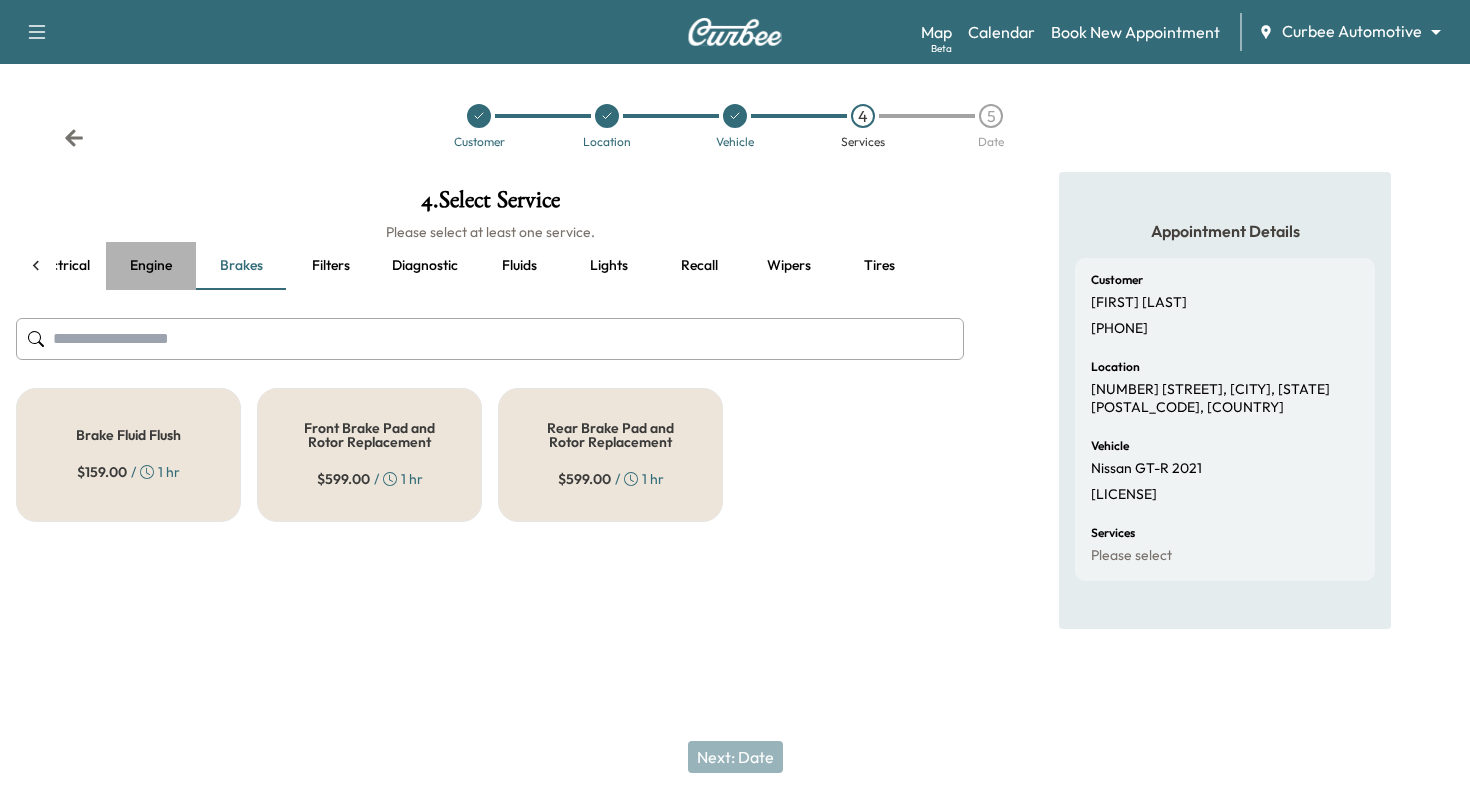click on "Engine" at bounding box center [151, 266] 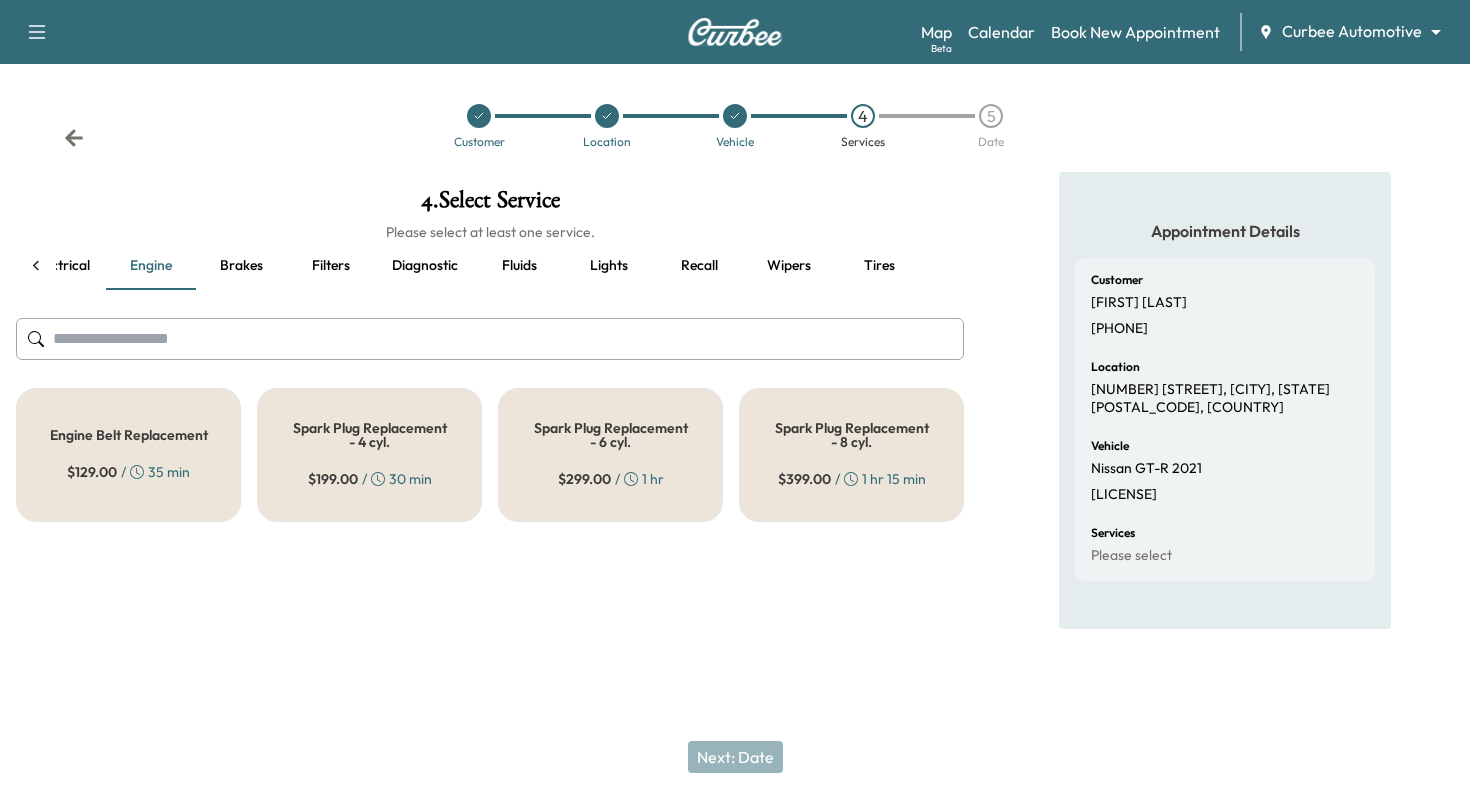 click on "Fluids" at bounding box center [519, 266] 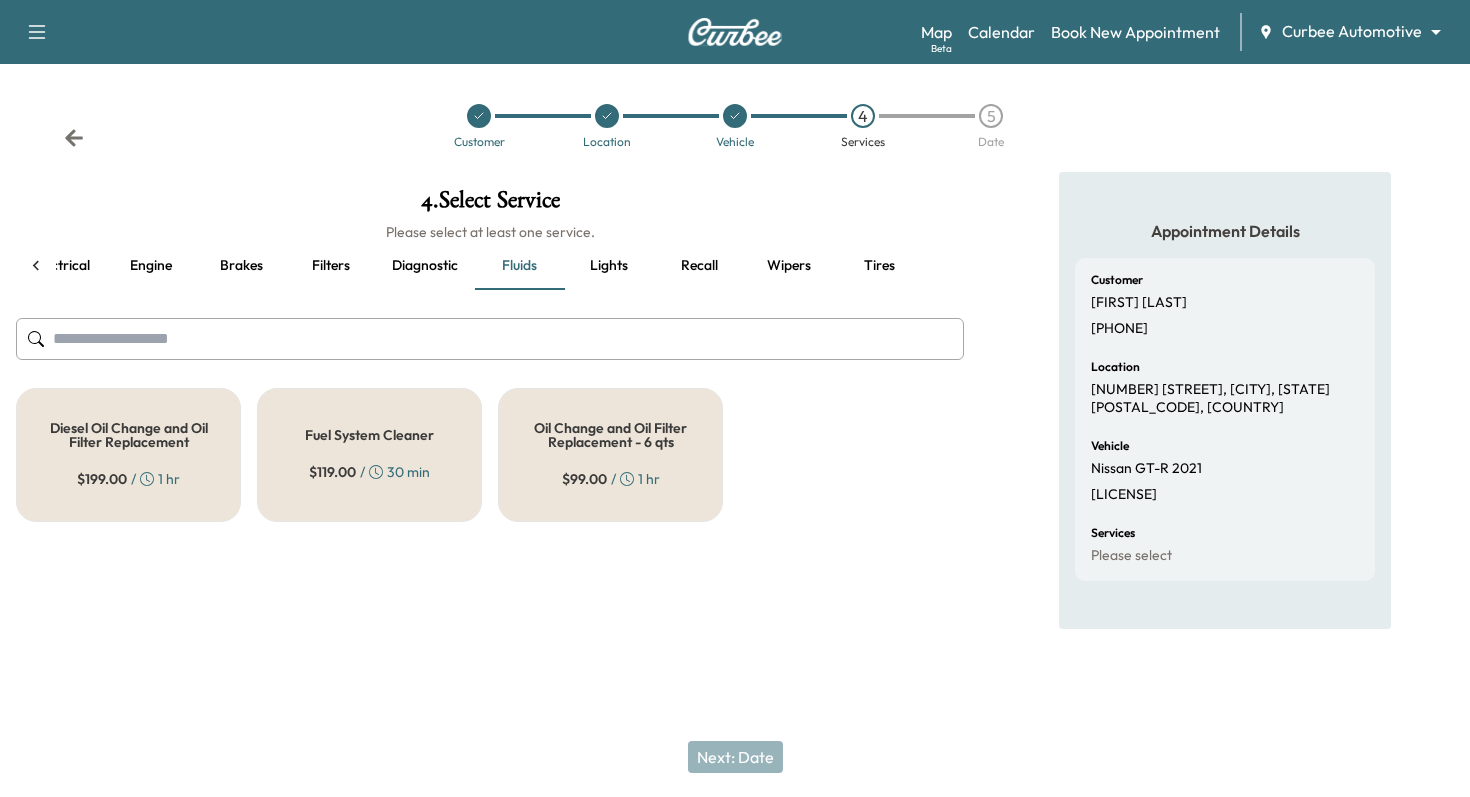 click on "Oil Change and Oil Filter Replacement - 6 qts $ 99.00 / 1 hr" at bounding box center [610, 455] 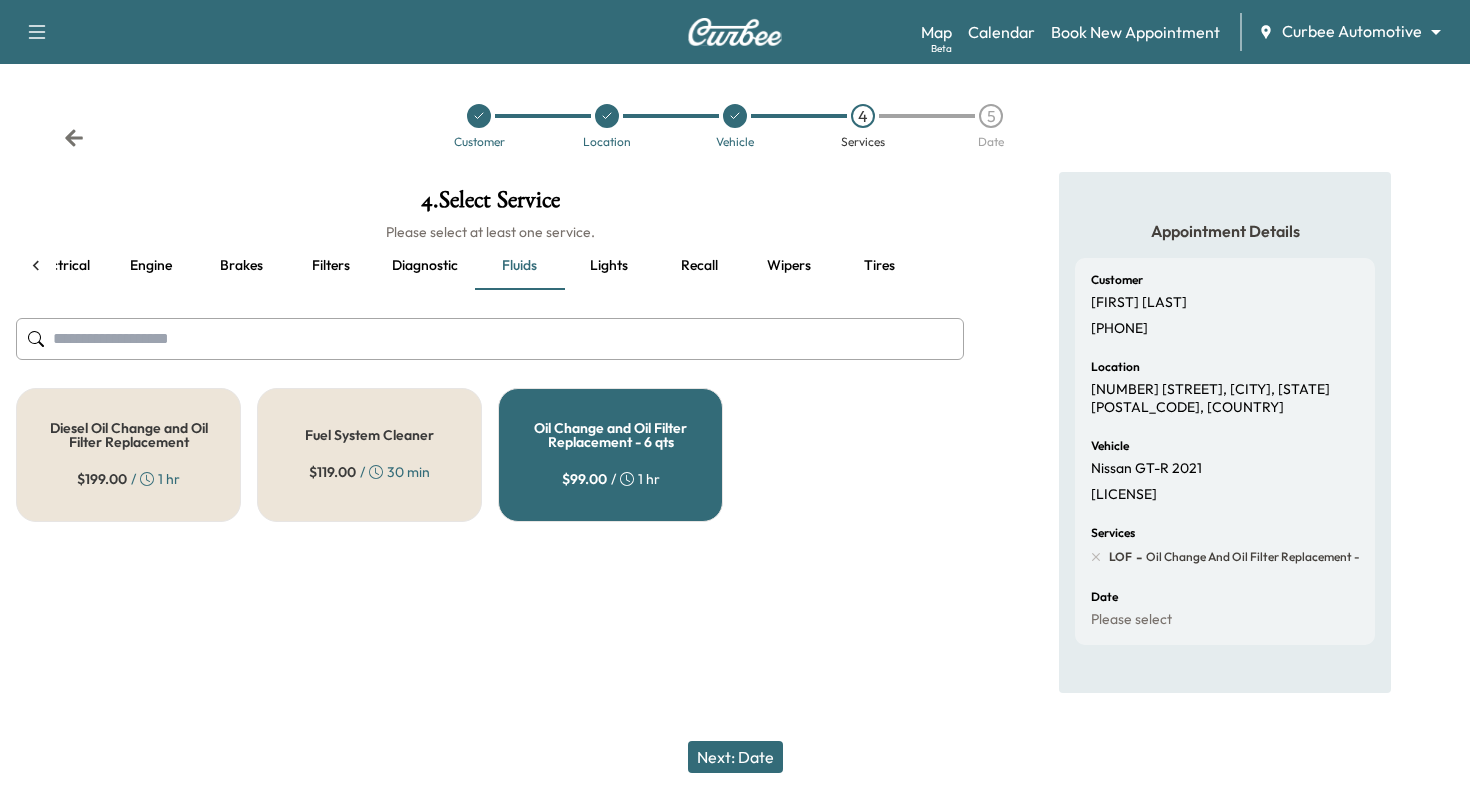 click on "Next: Date" at bounding box center [735, 757] 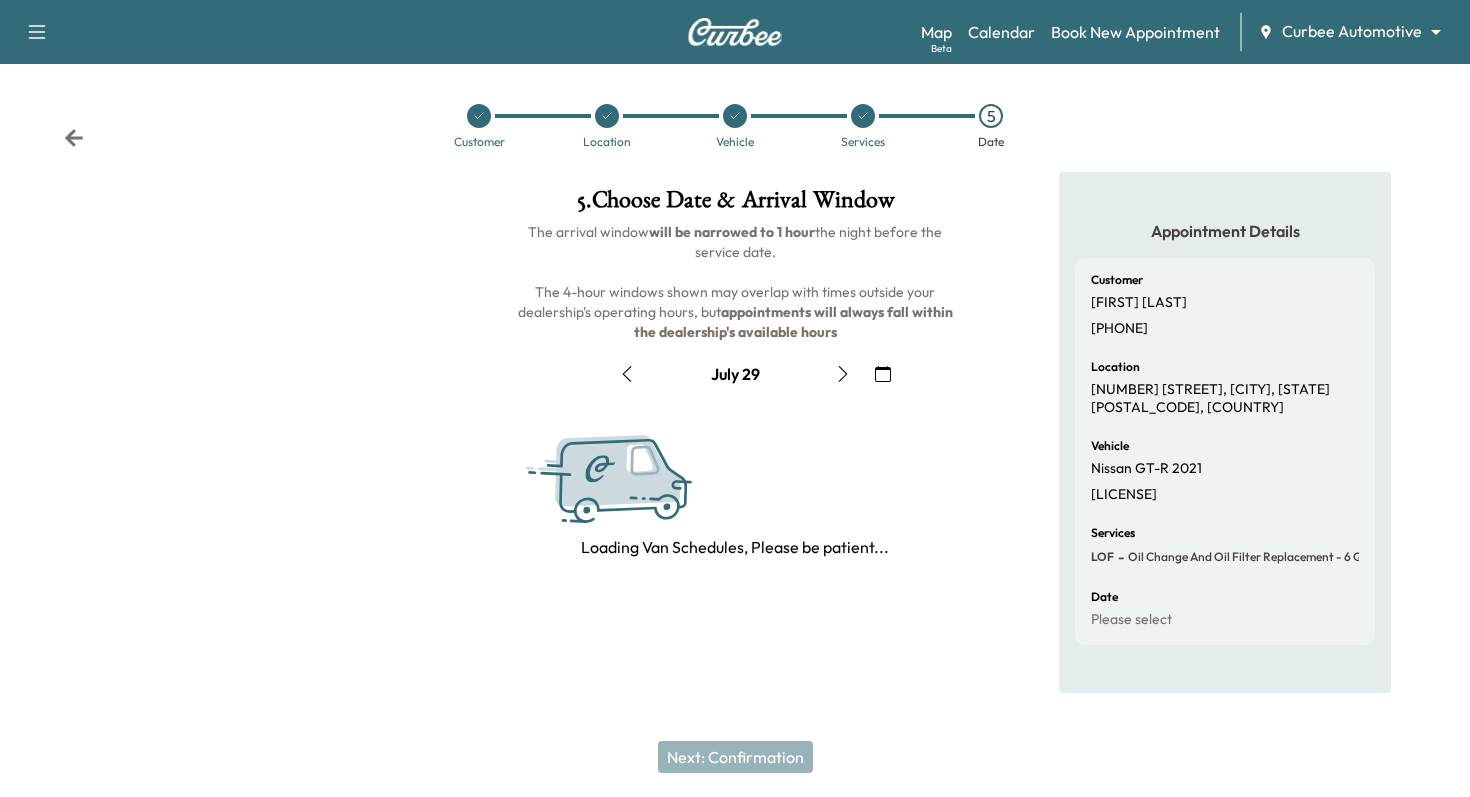 click 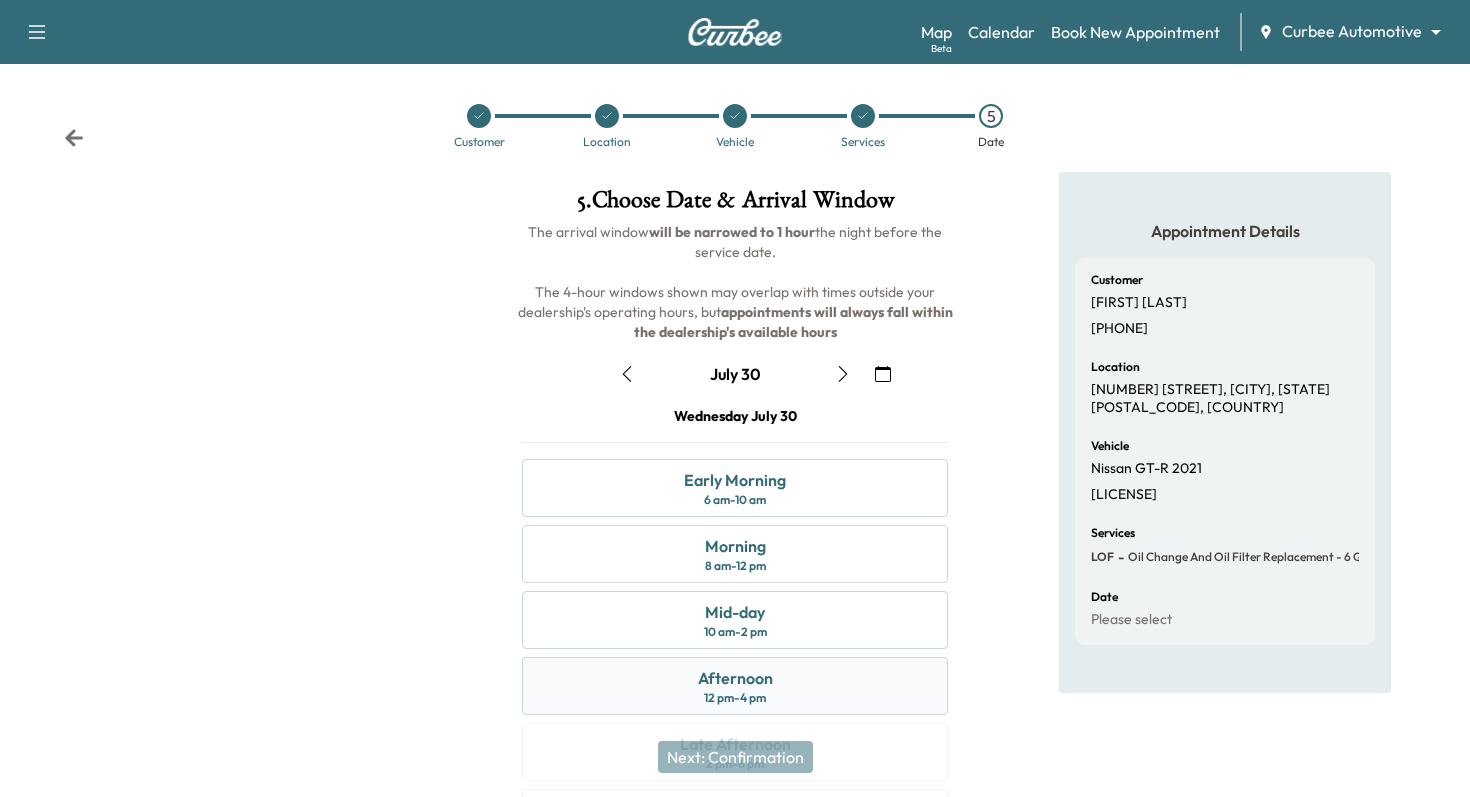 click on "12 pm  -  4 pm" at bounding box center [735, 698] 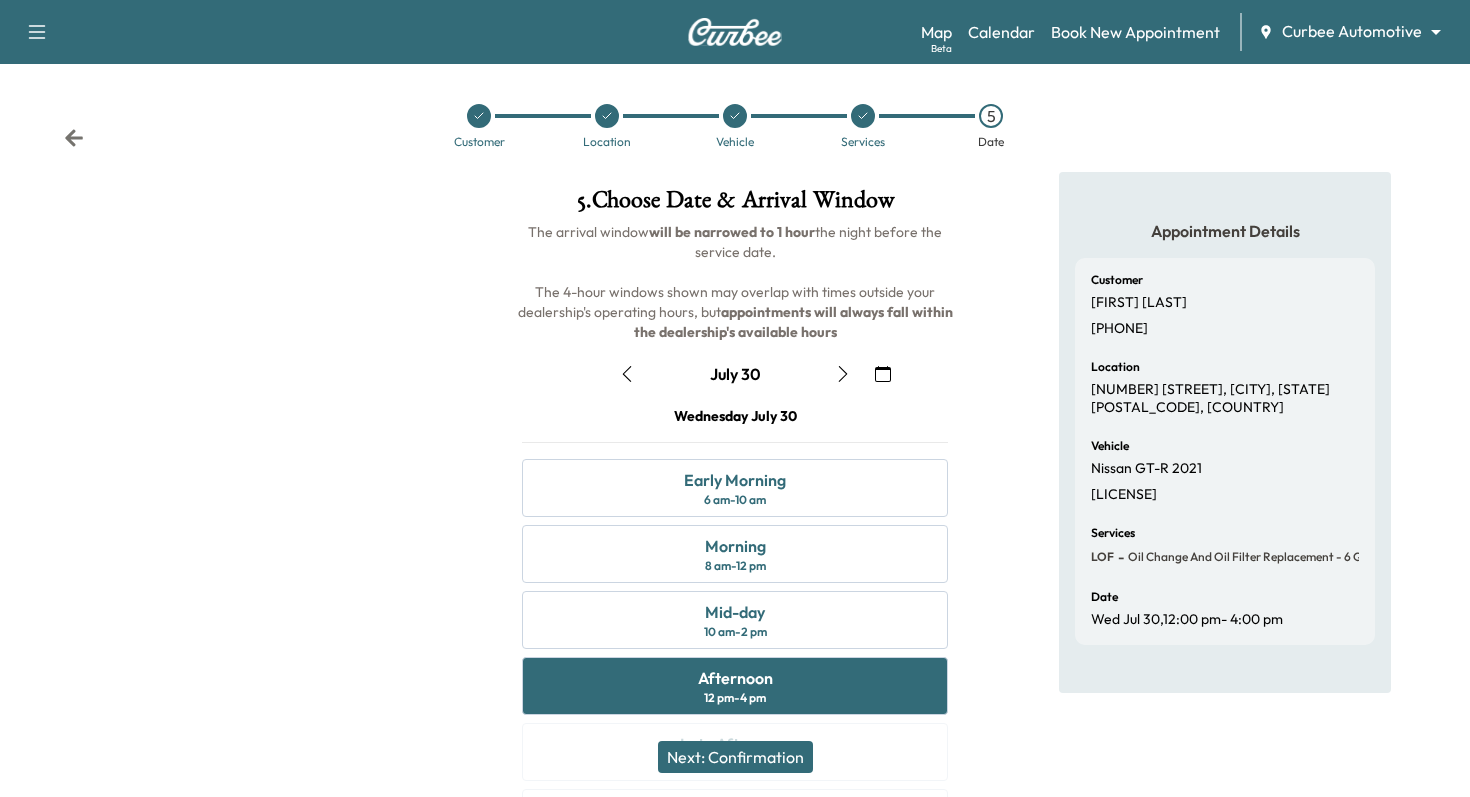 click on "Next: Confirmation" at bounding box center (735, 757) 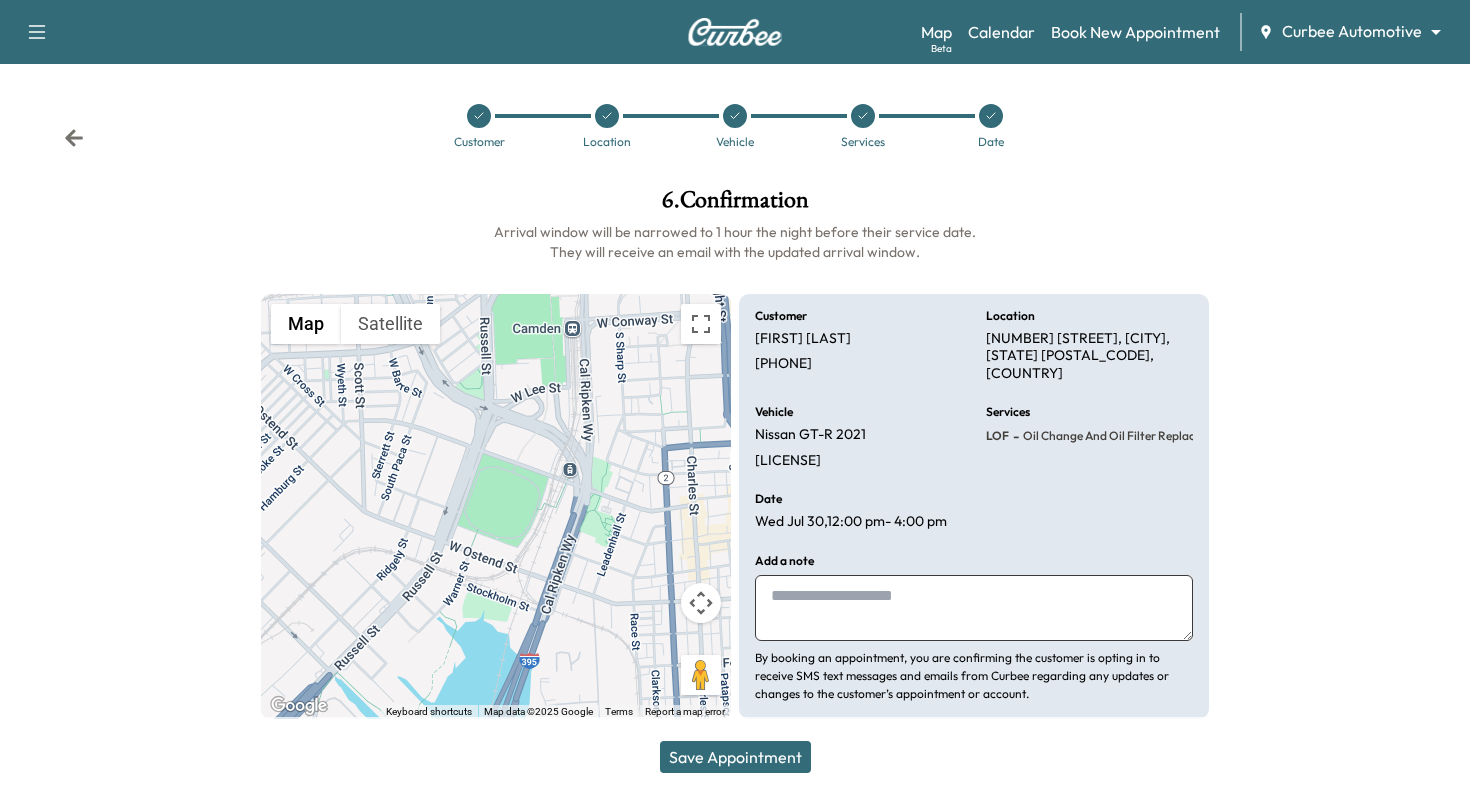click on "Save Appointment" at bounding box center (735, 757) 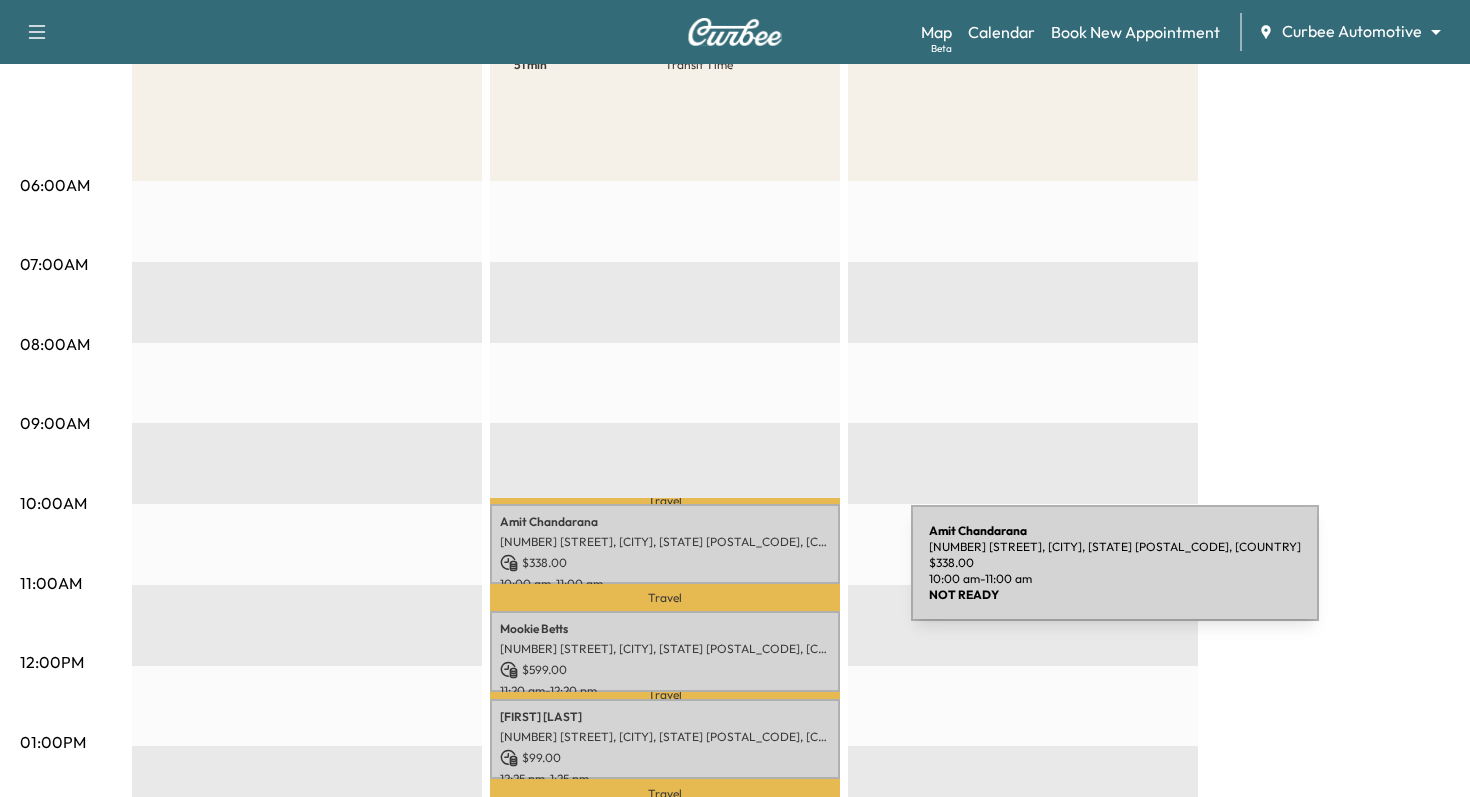 scroll, scrollTop: 282, scrollLeft: 0, axis: vertical 